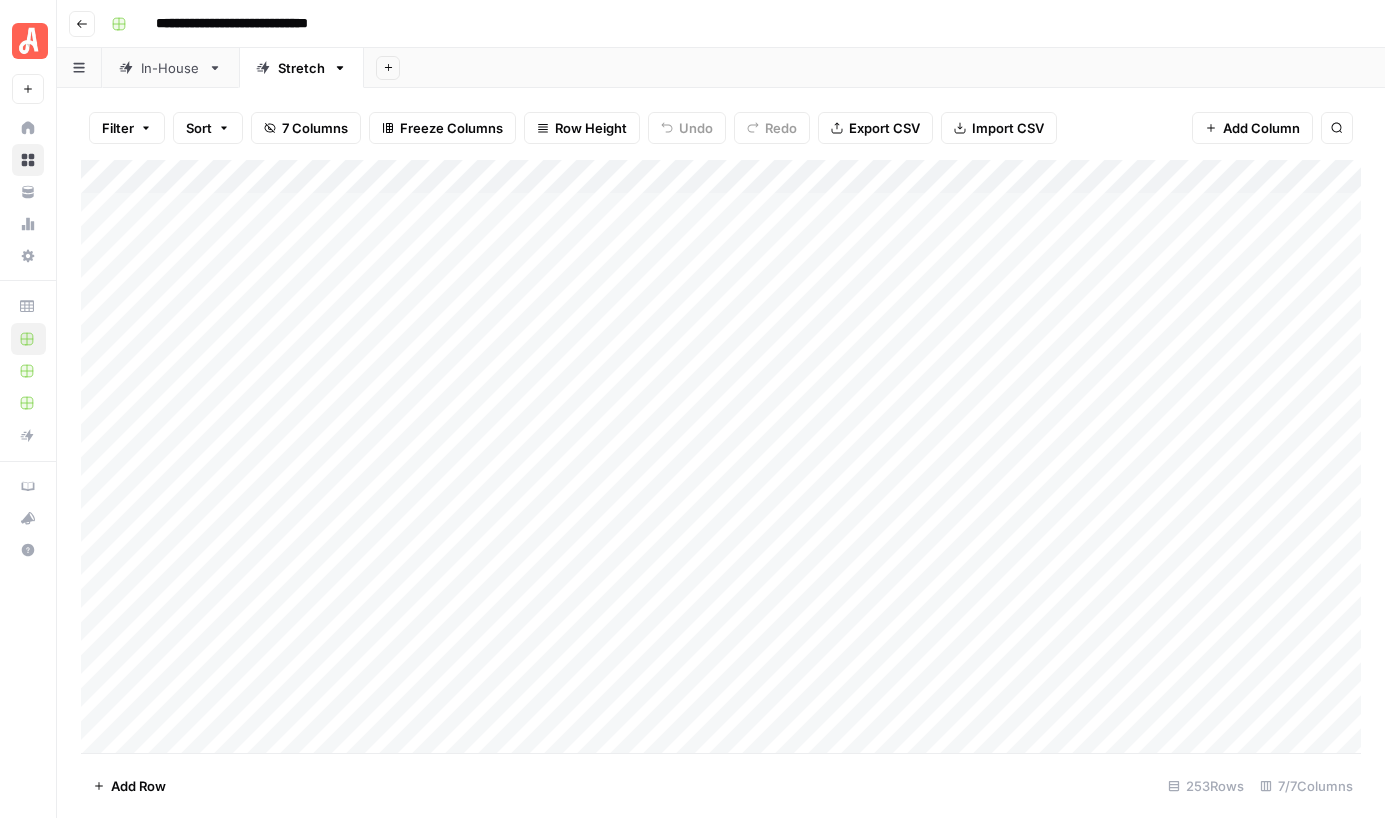 scroll, scrollTop: 0, scrollLeft: 0, axis: both 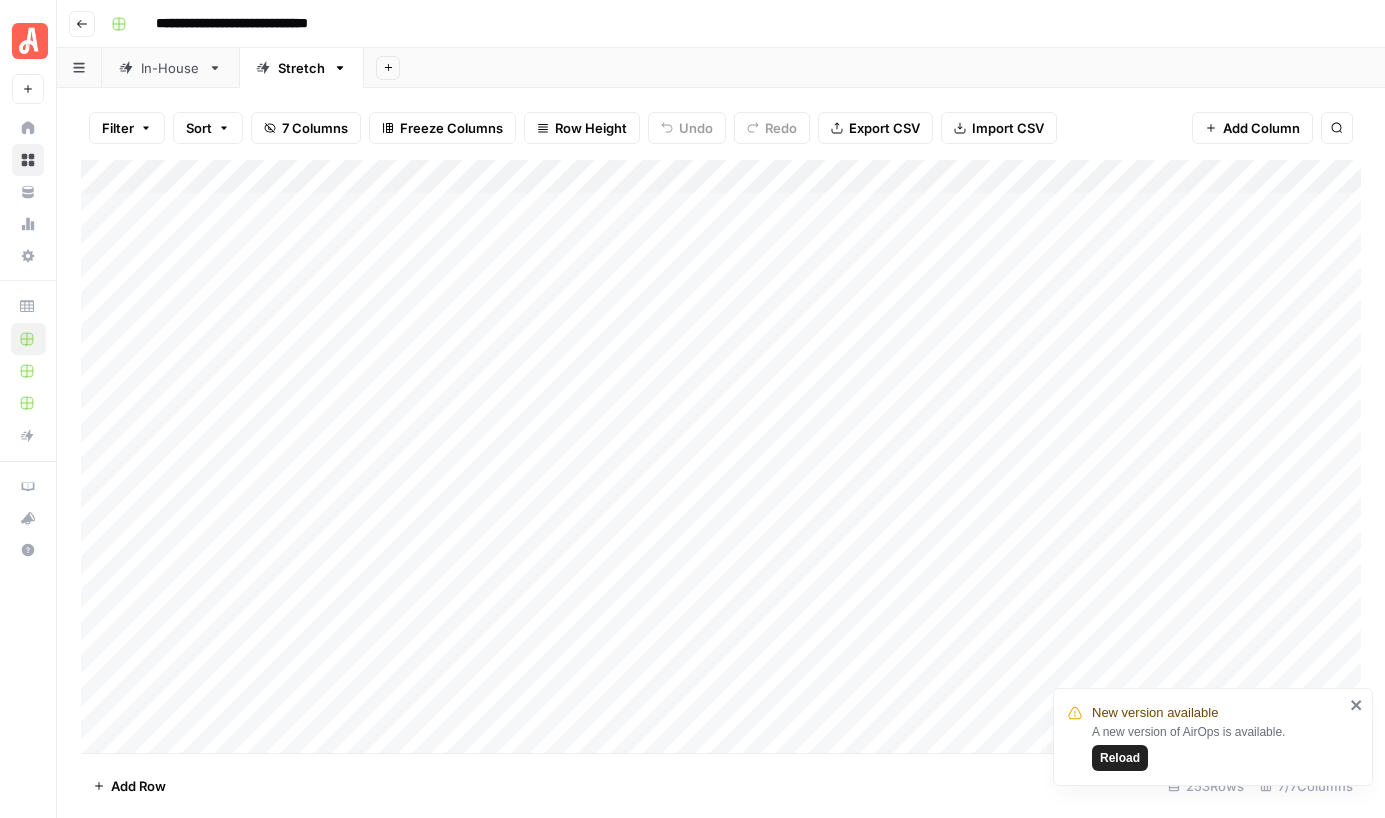 click on "Reload" at bounding box center (1120, 758) 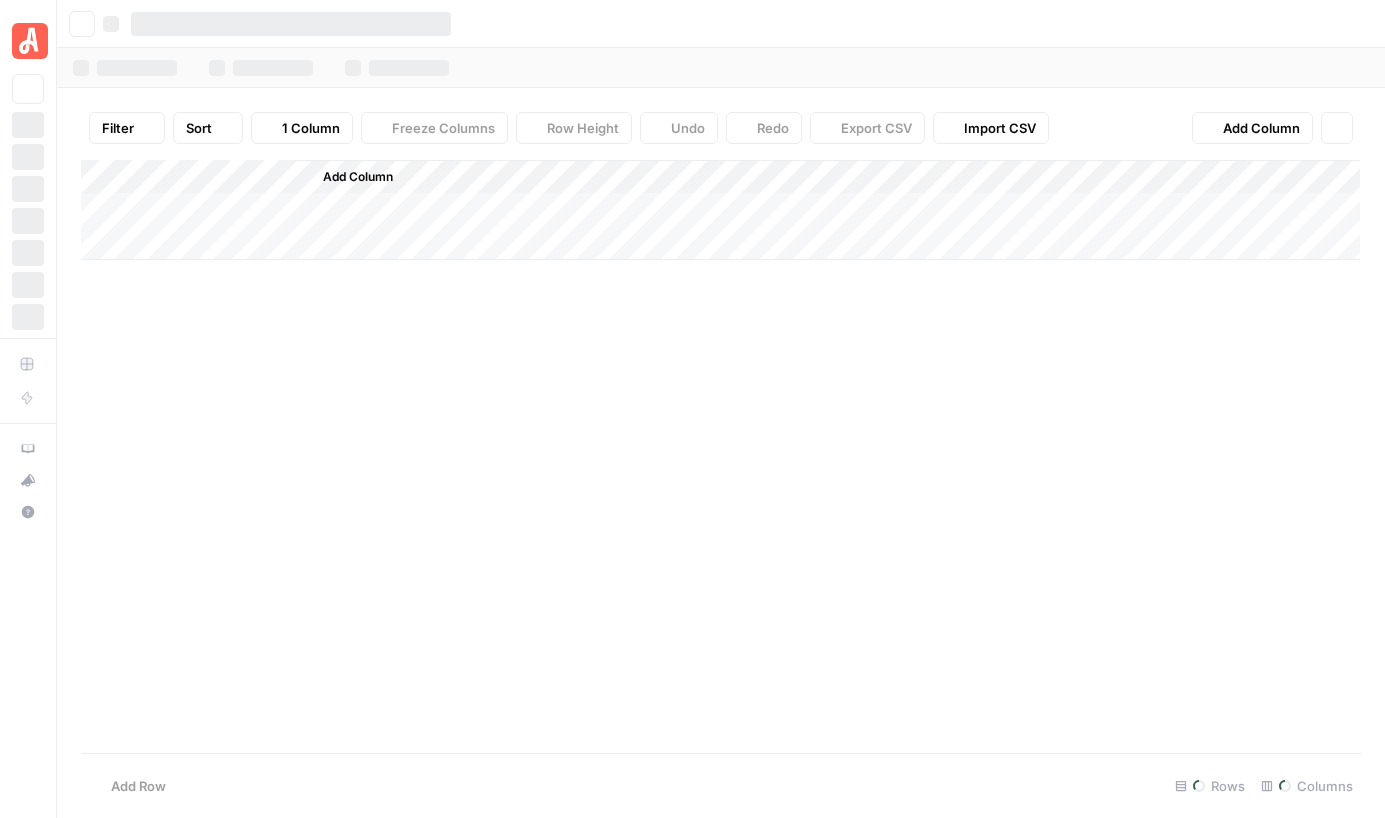 scroll, scrollTop: 0, scrollLeft: 0, axis: both 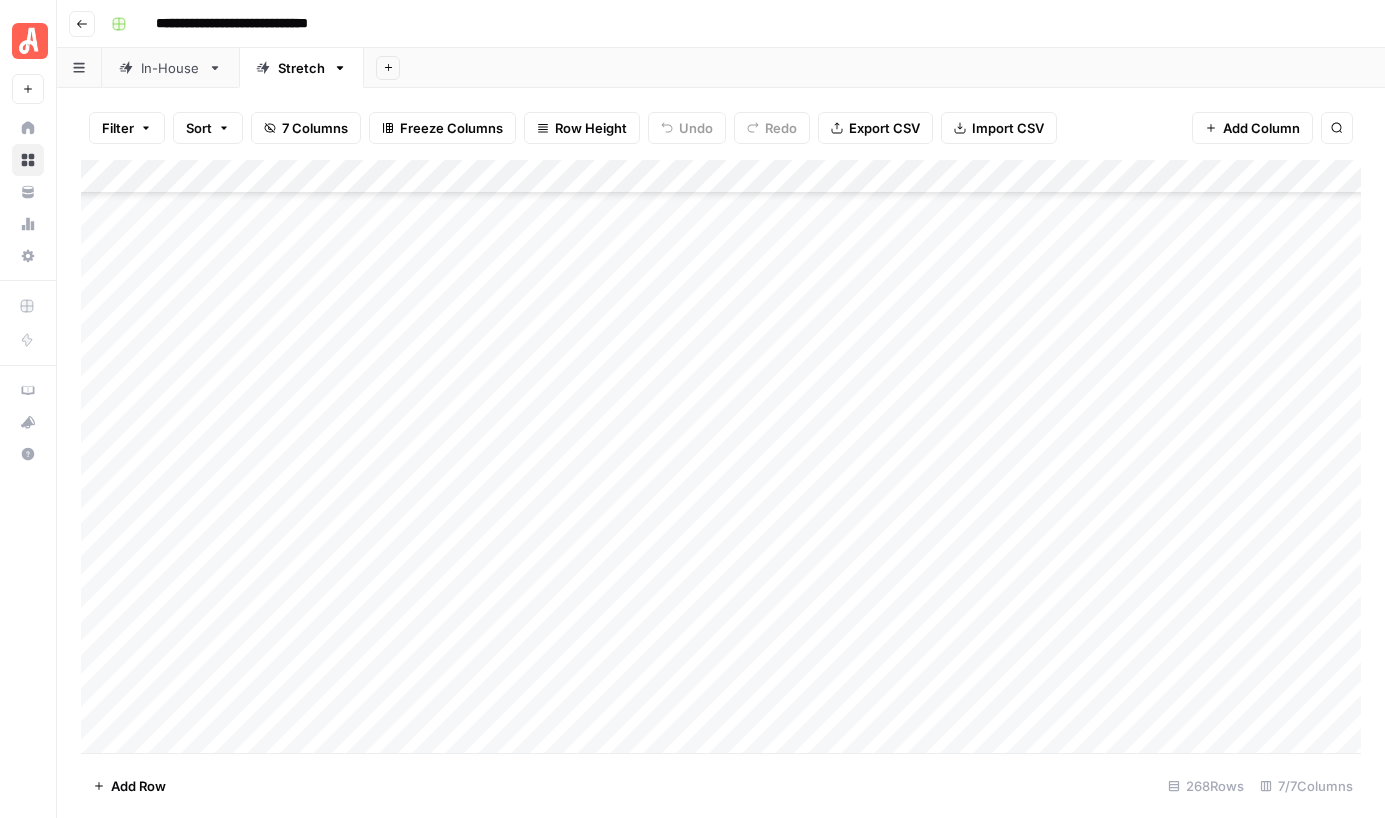 click on "Add Column" at bounding box center (721, 456) 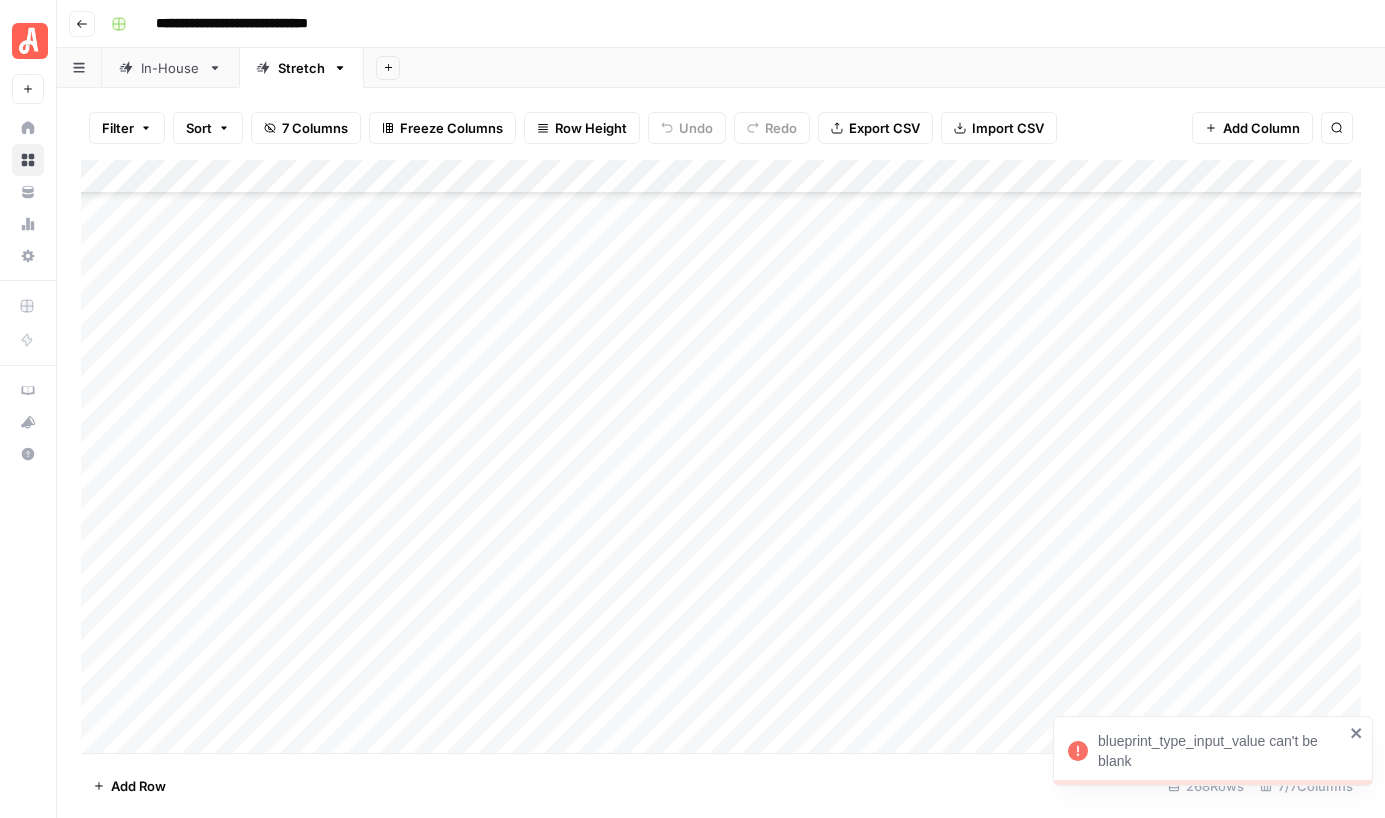 click 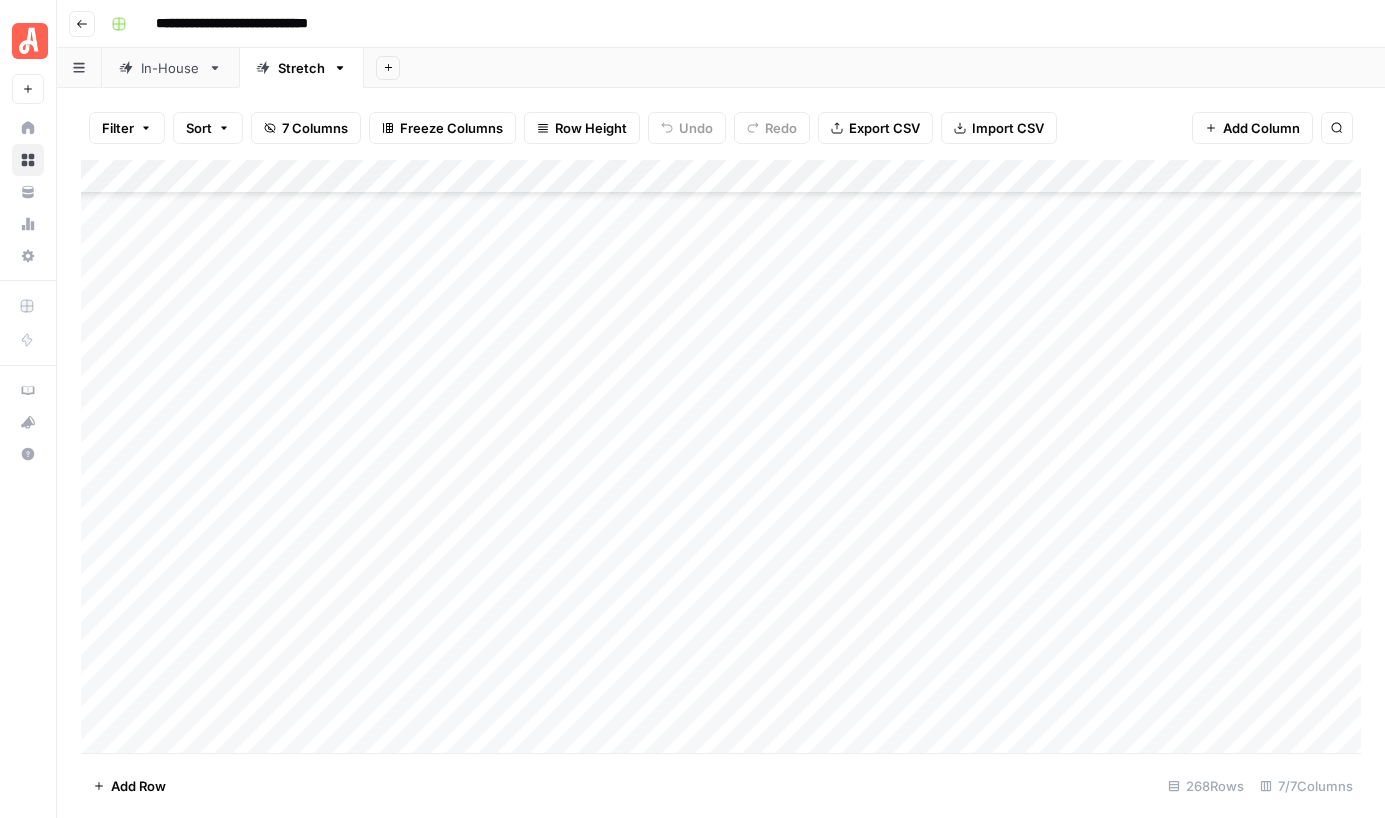 click on "Add Column" at bounding box center [721, 456] 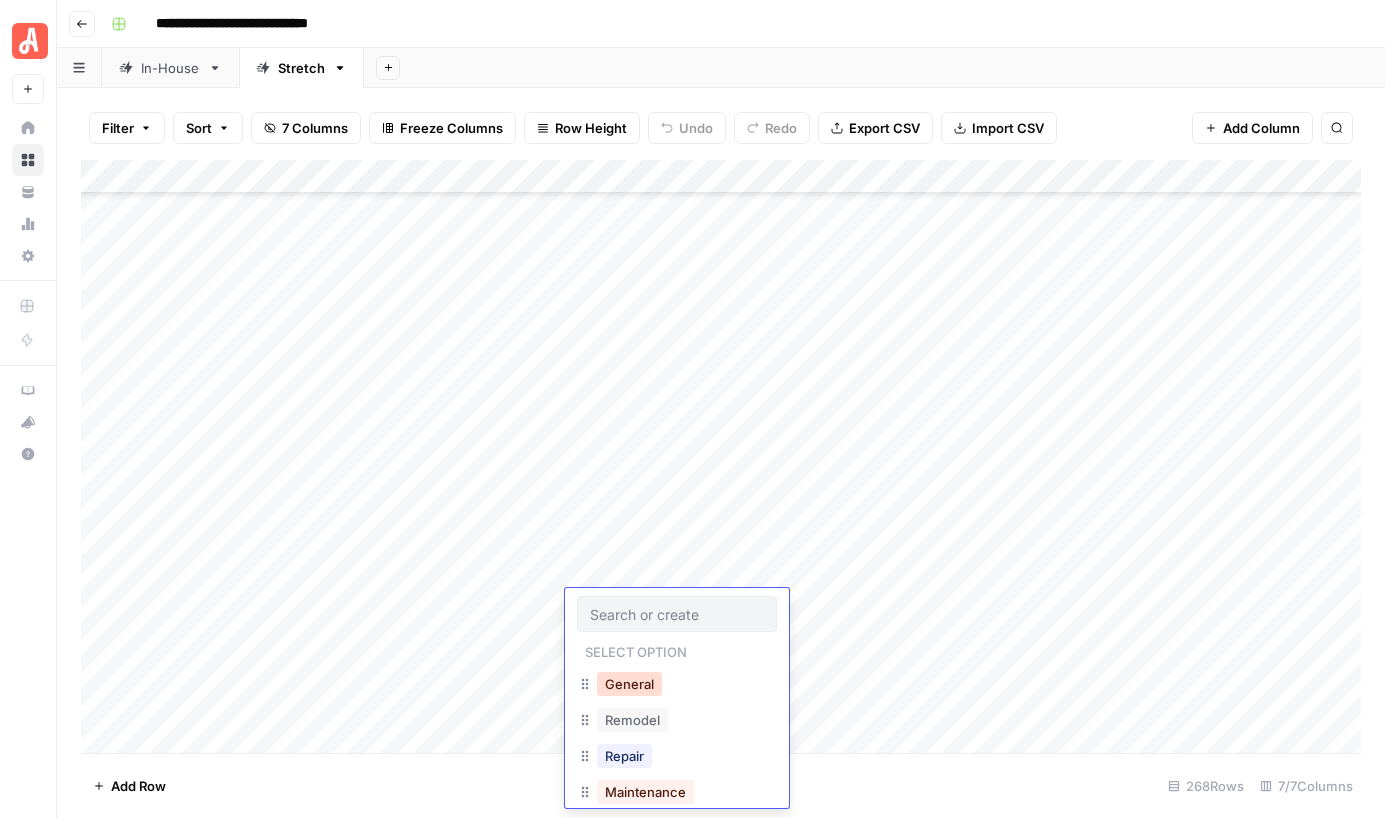 click on "General" at bounding box center (629, 684) 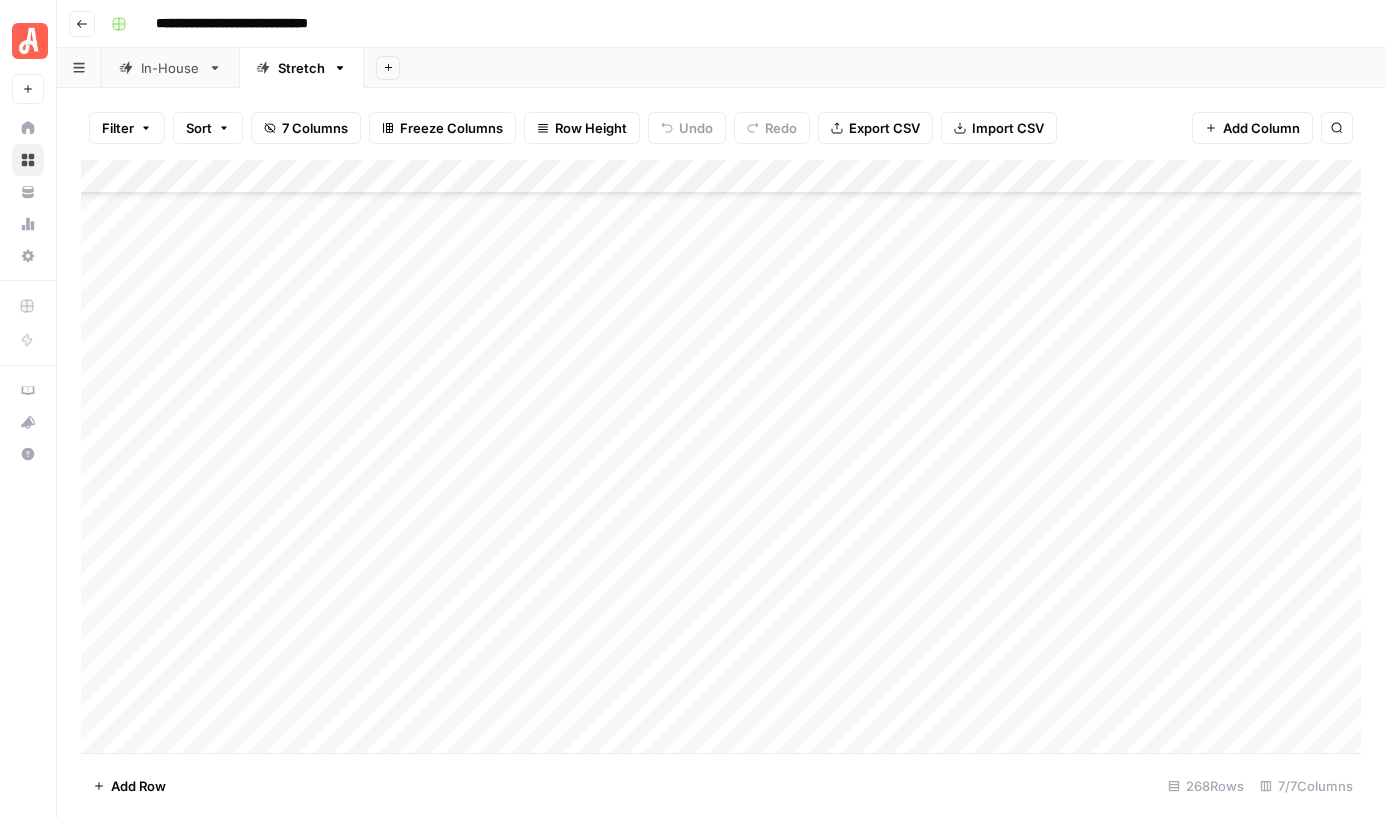 click on "Add Column" at bounding box center (721, 456) 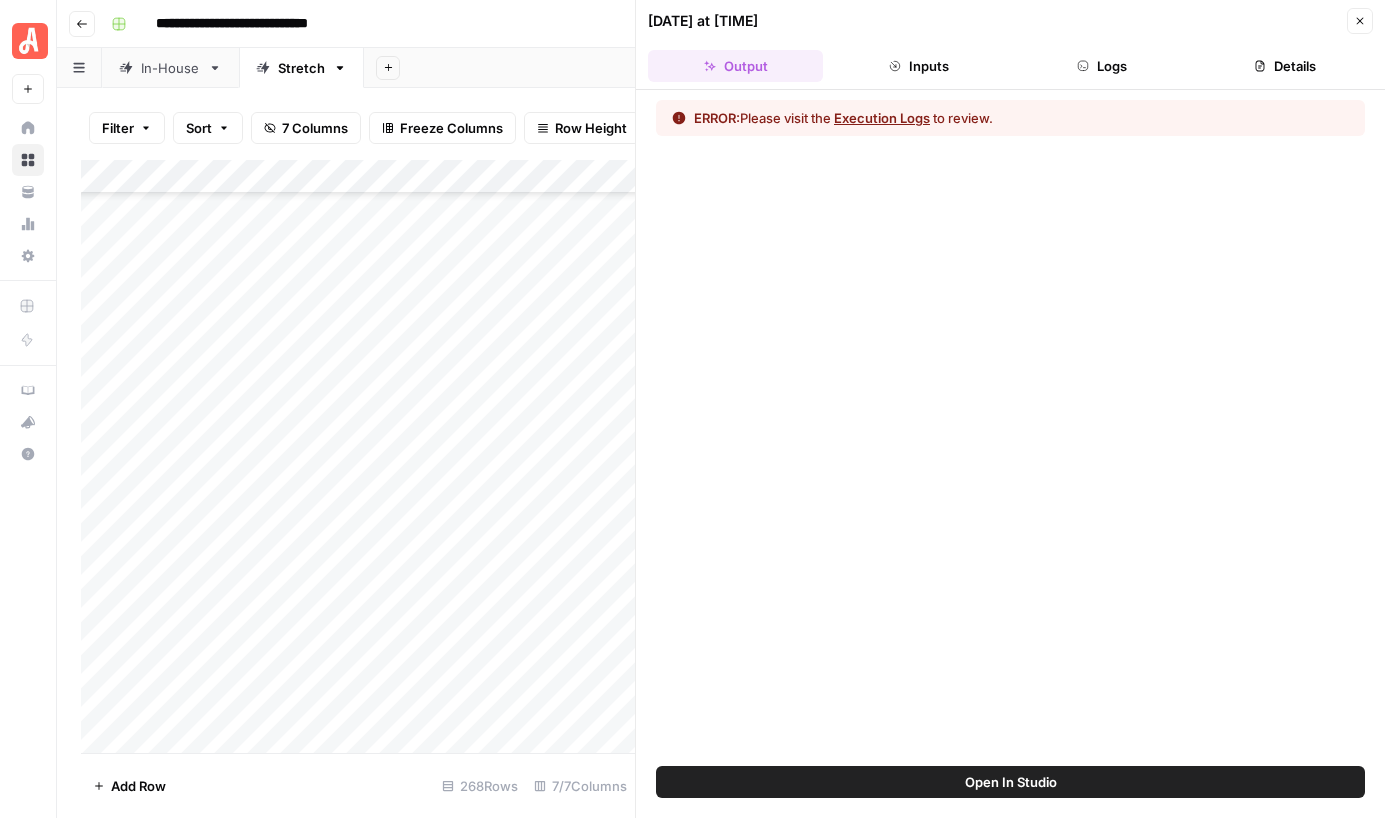 click on "Execution Logs" at bounding box center [882, 118] 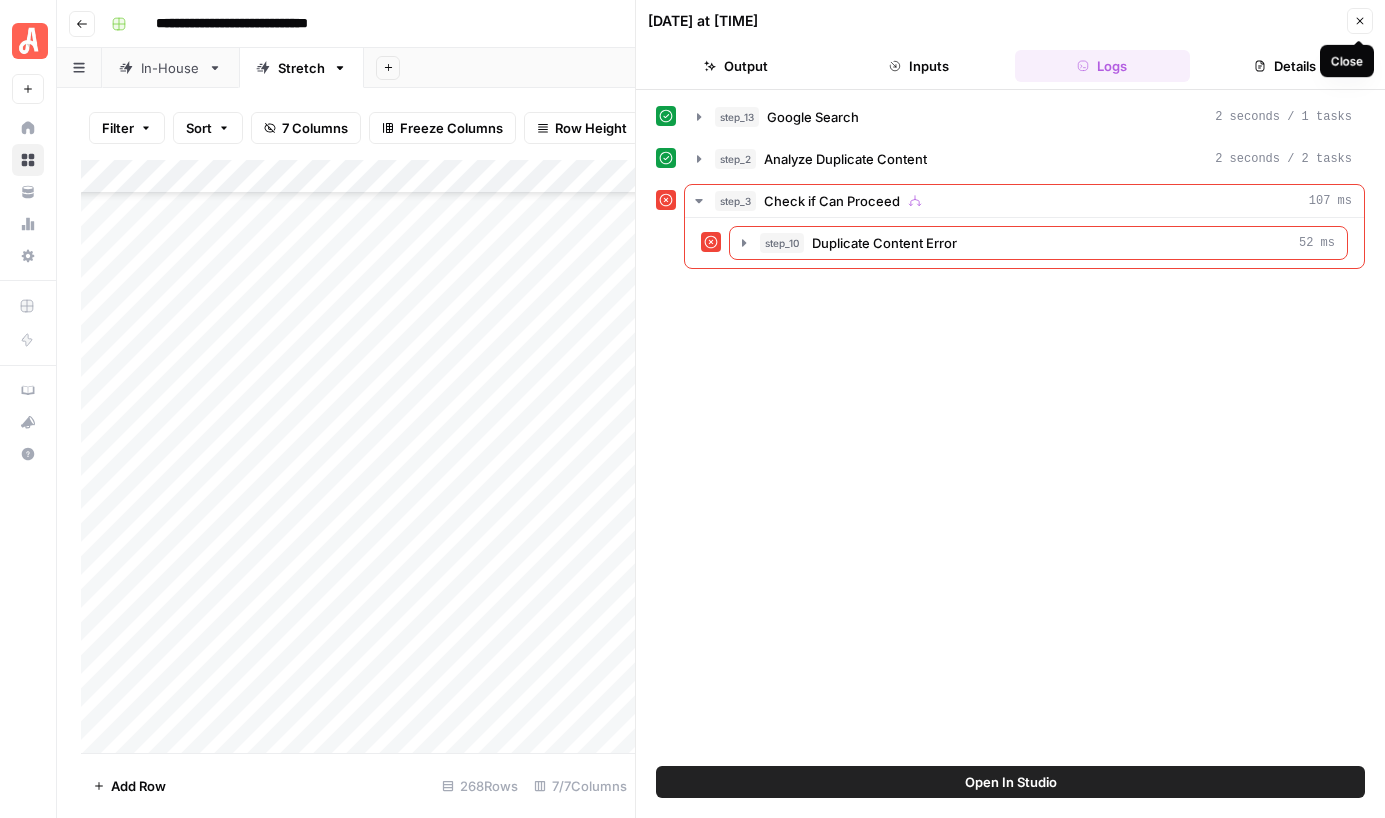 click 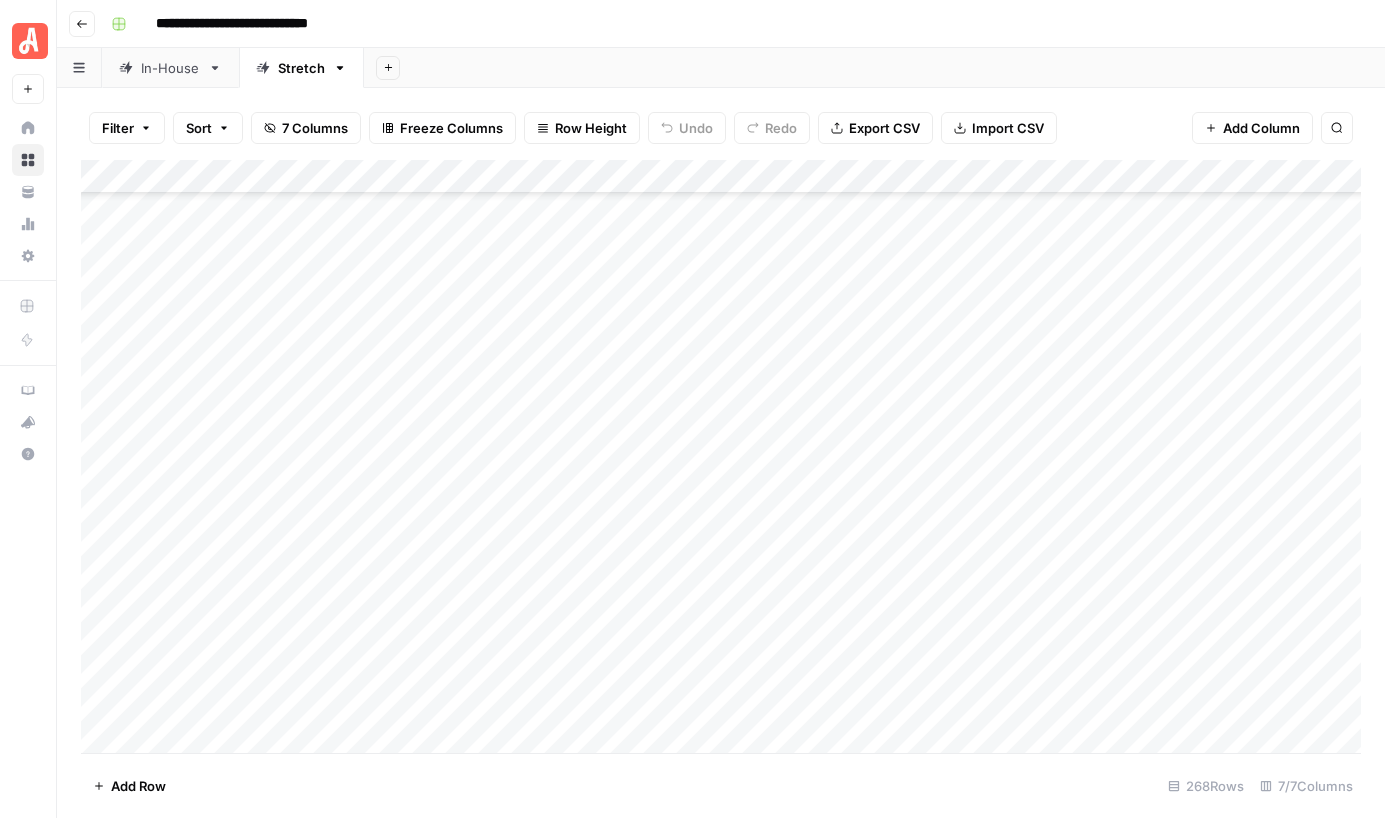 scroll, scrollTop: 8585, scrollLeft: 0, axis: vertical 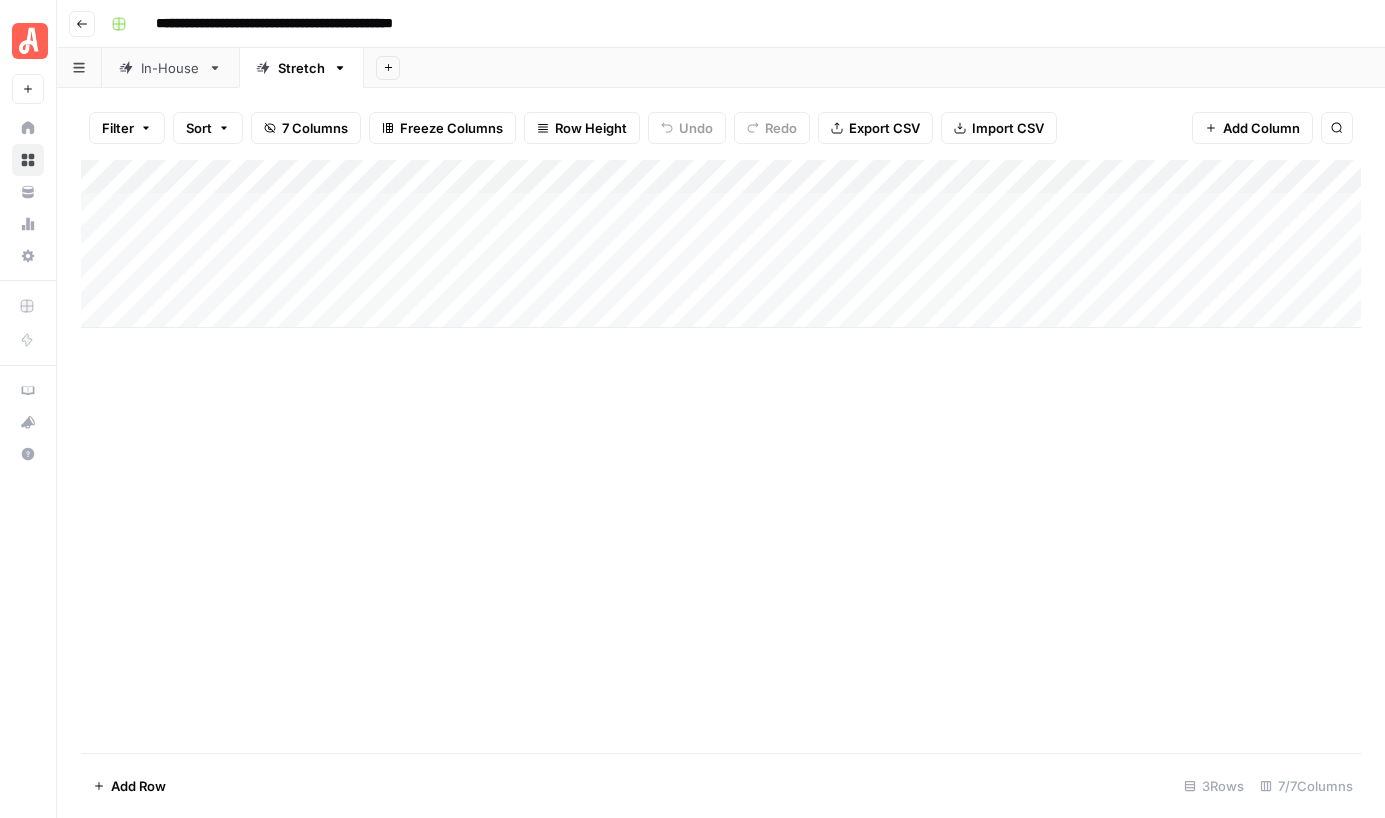 click on "Add Column" at bounding box center (721, 244) 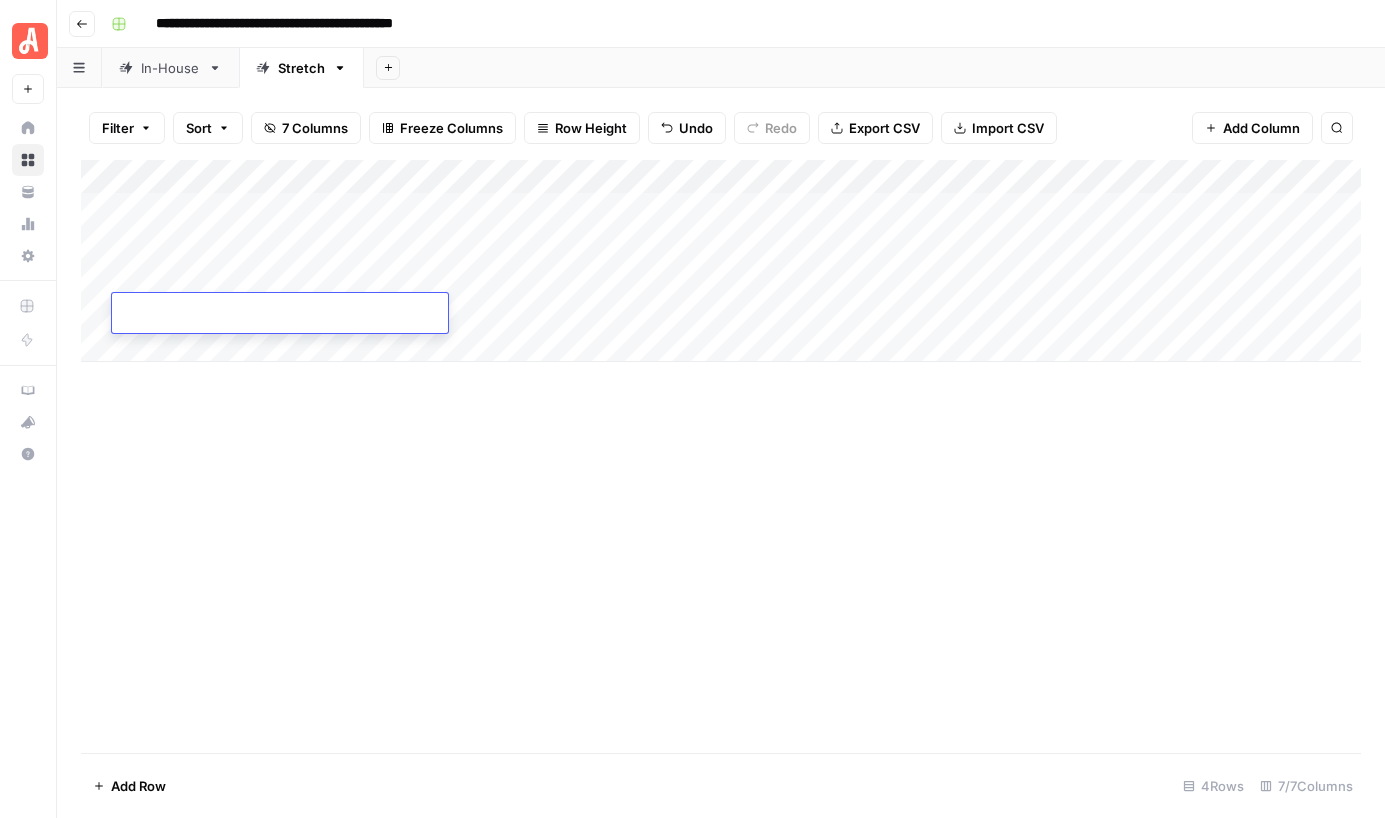 click on "Add Column" at bounding box center (721, 456) 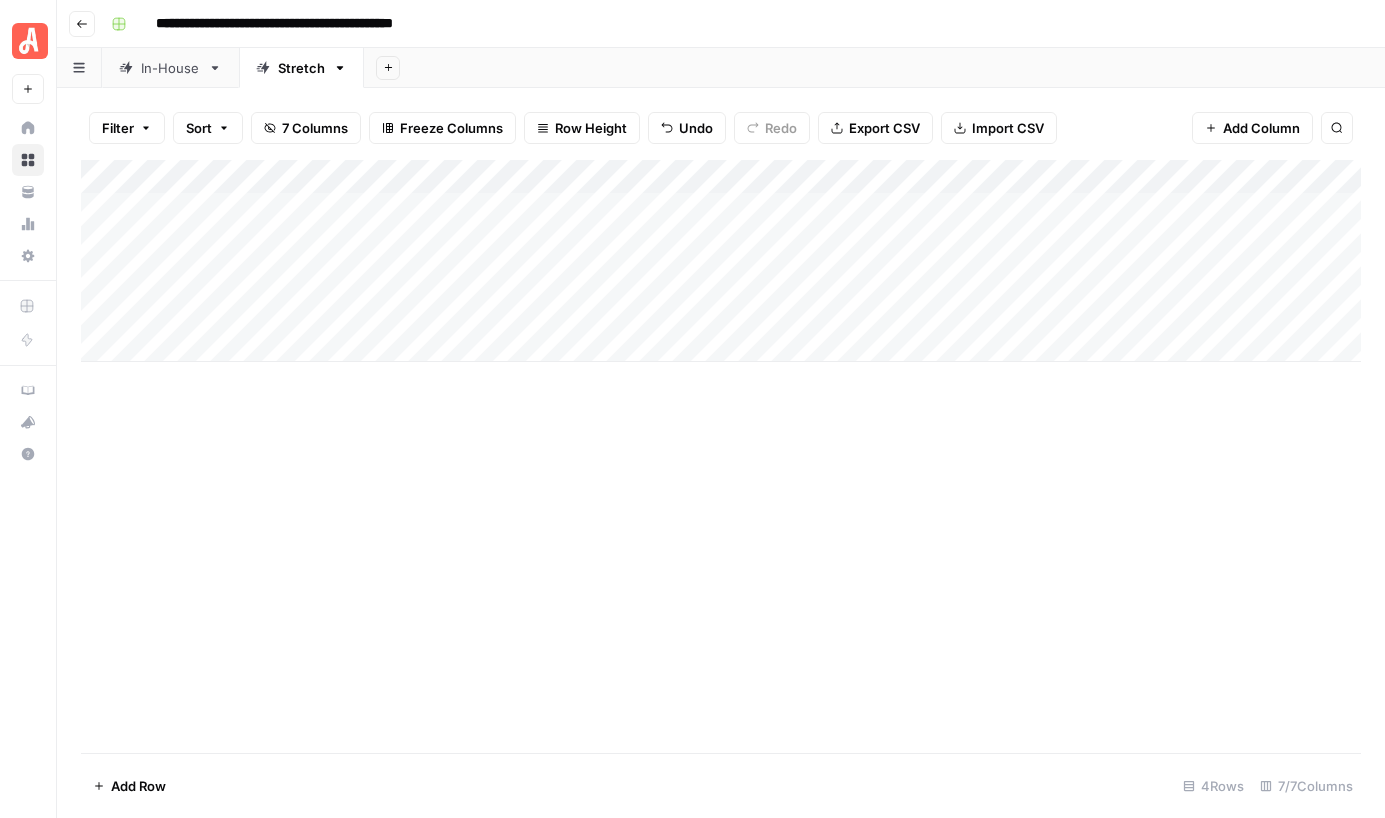 click on "Add Column" at bounding box center (721, 261) 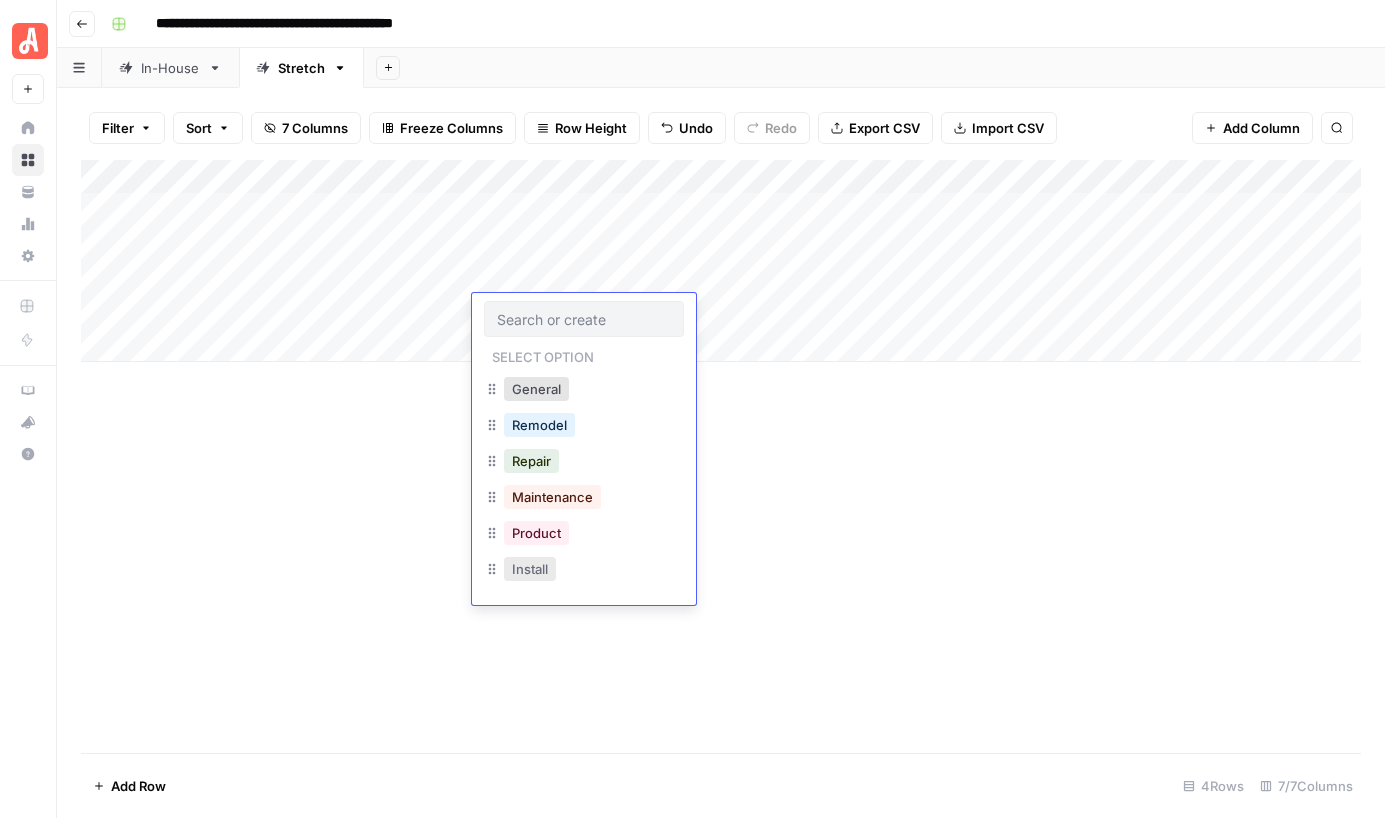 click on "Install" at bounding box center (530, 569) 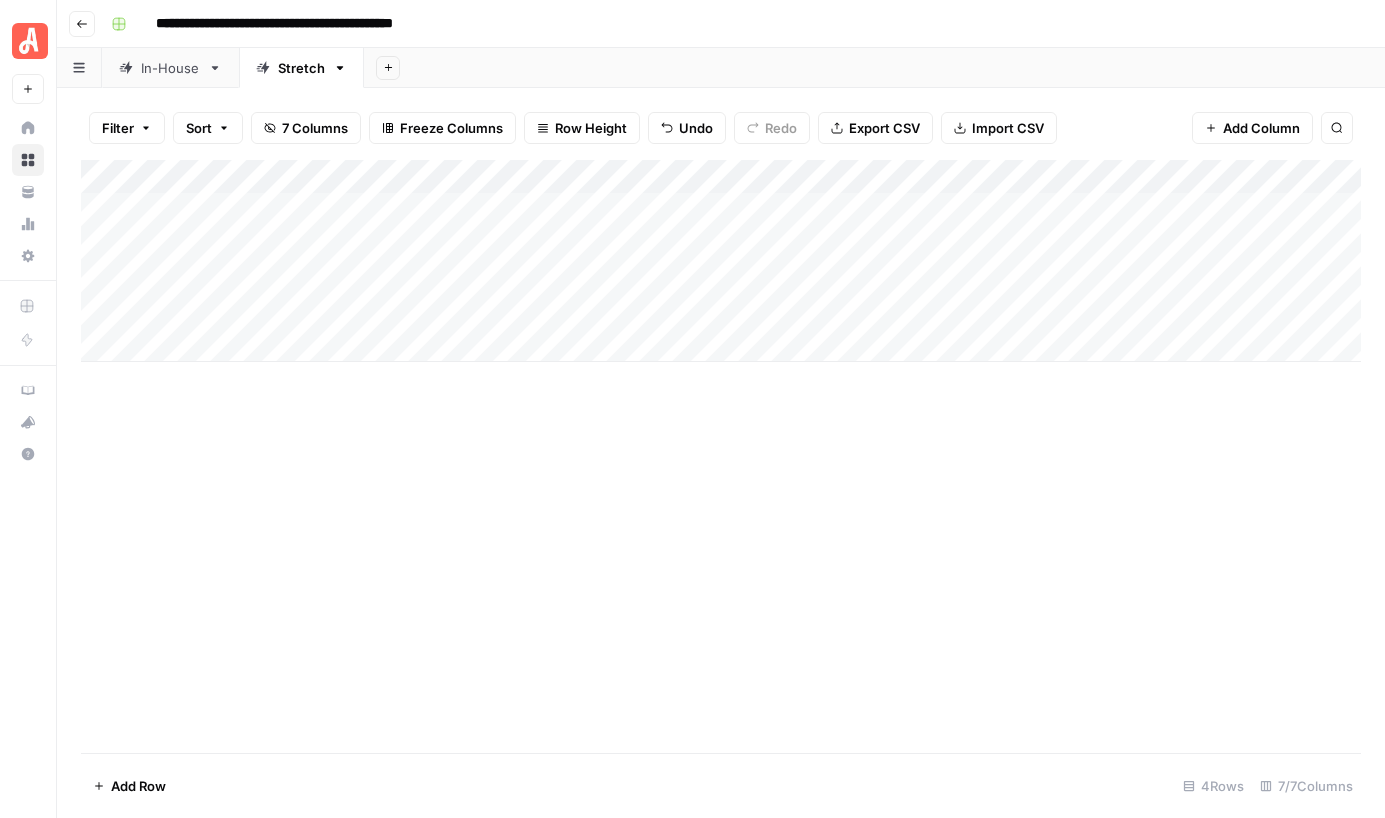 click on "Add Column" at bounding box center [721, 261] 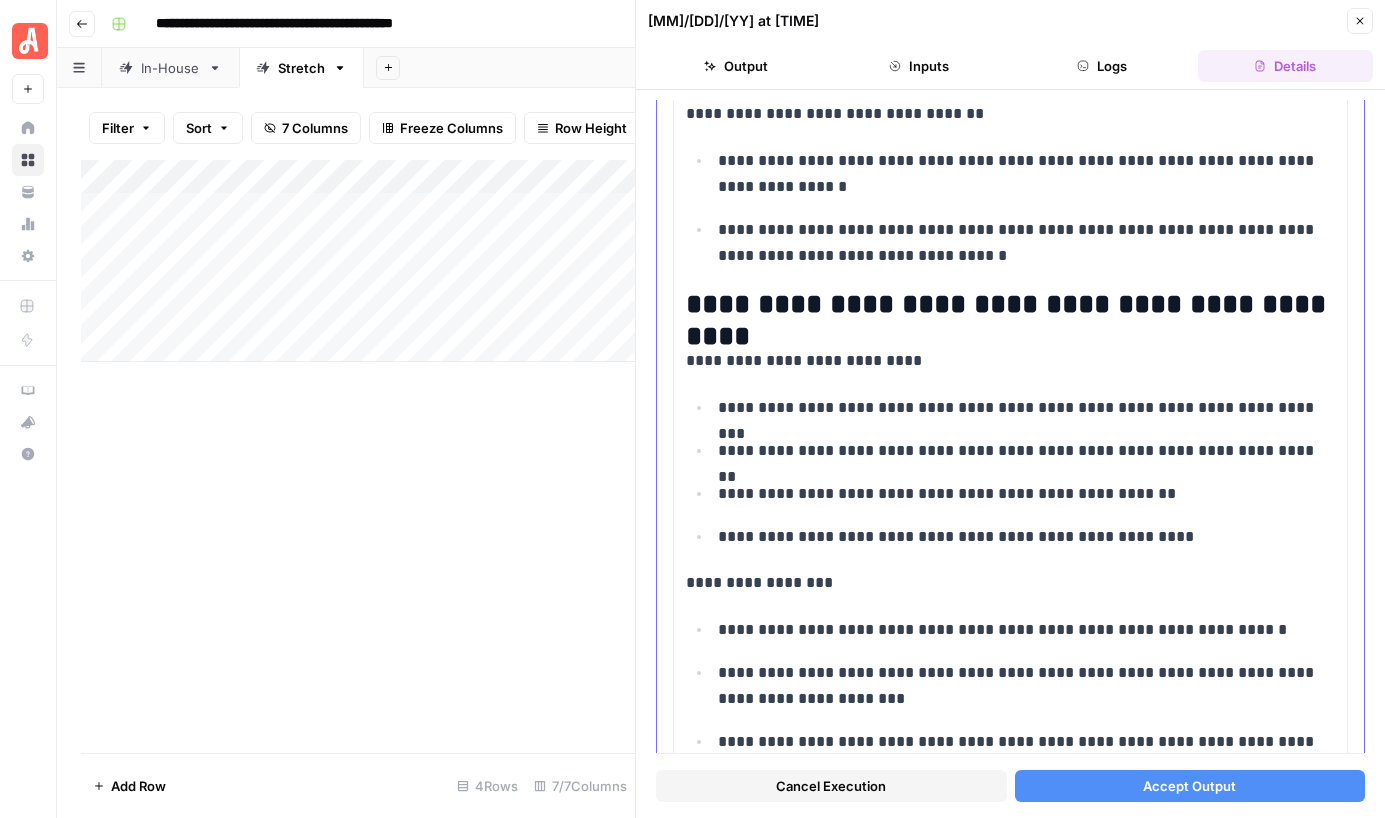 scroll, scrollTop: 4363, scrollLeft: 0, axis: vertical 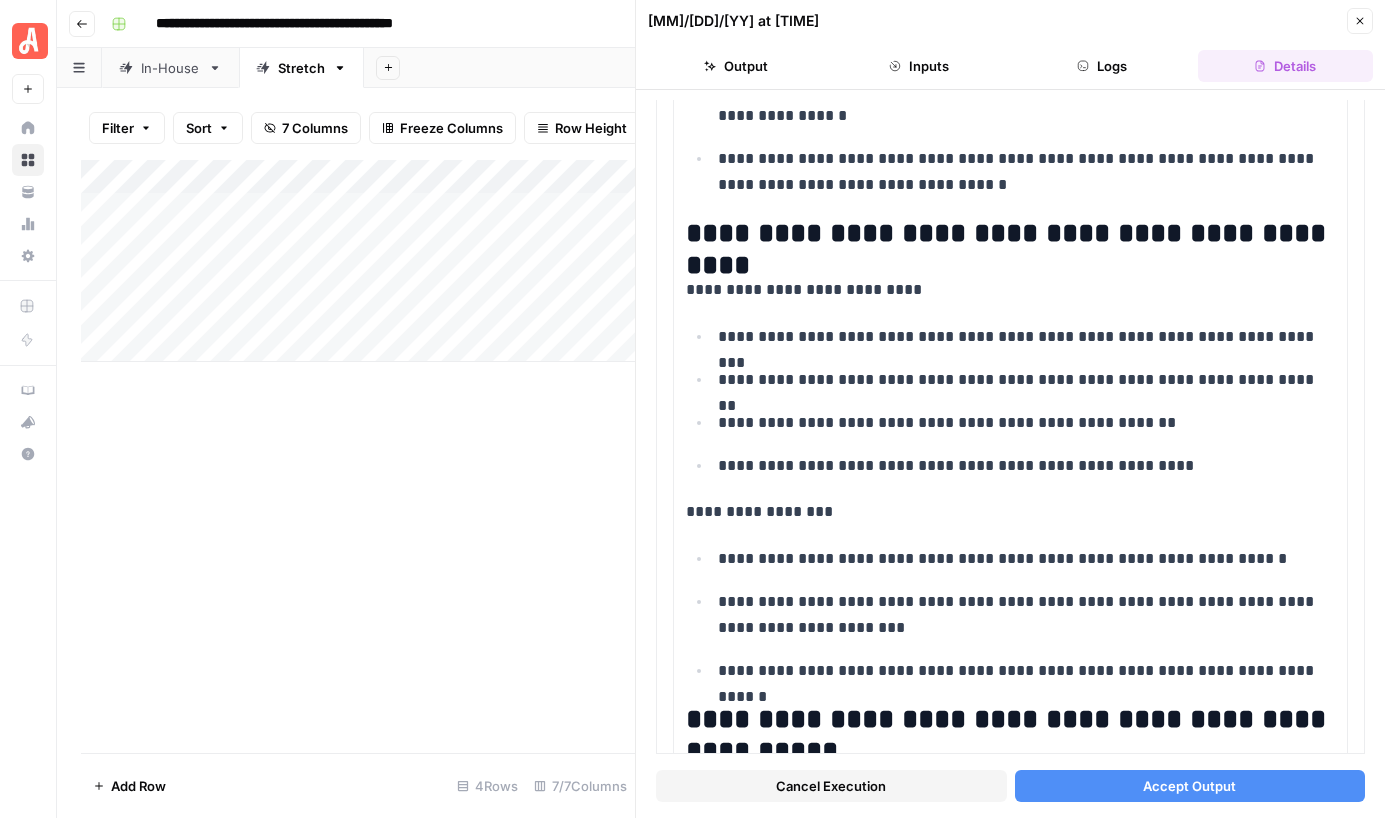 click on "Accept Output" at bounding box center [1189, 786] 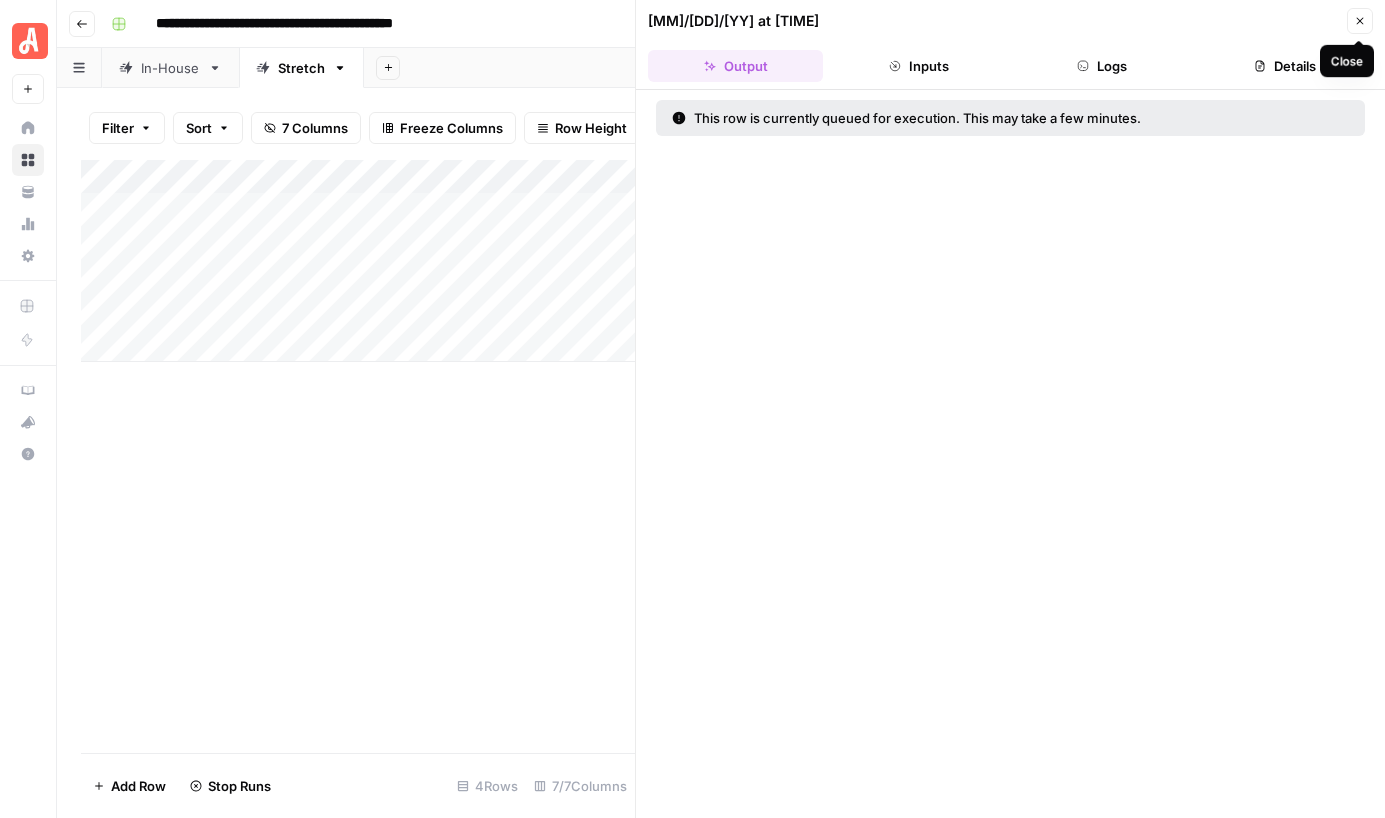 click on "Close" at bounding box center (1360, 21) 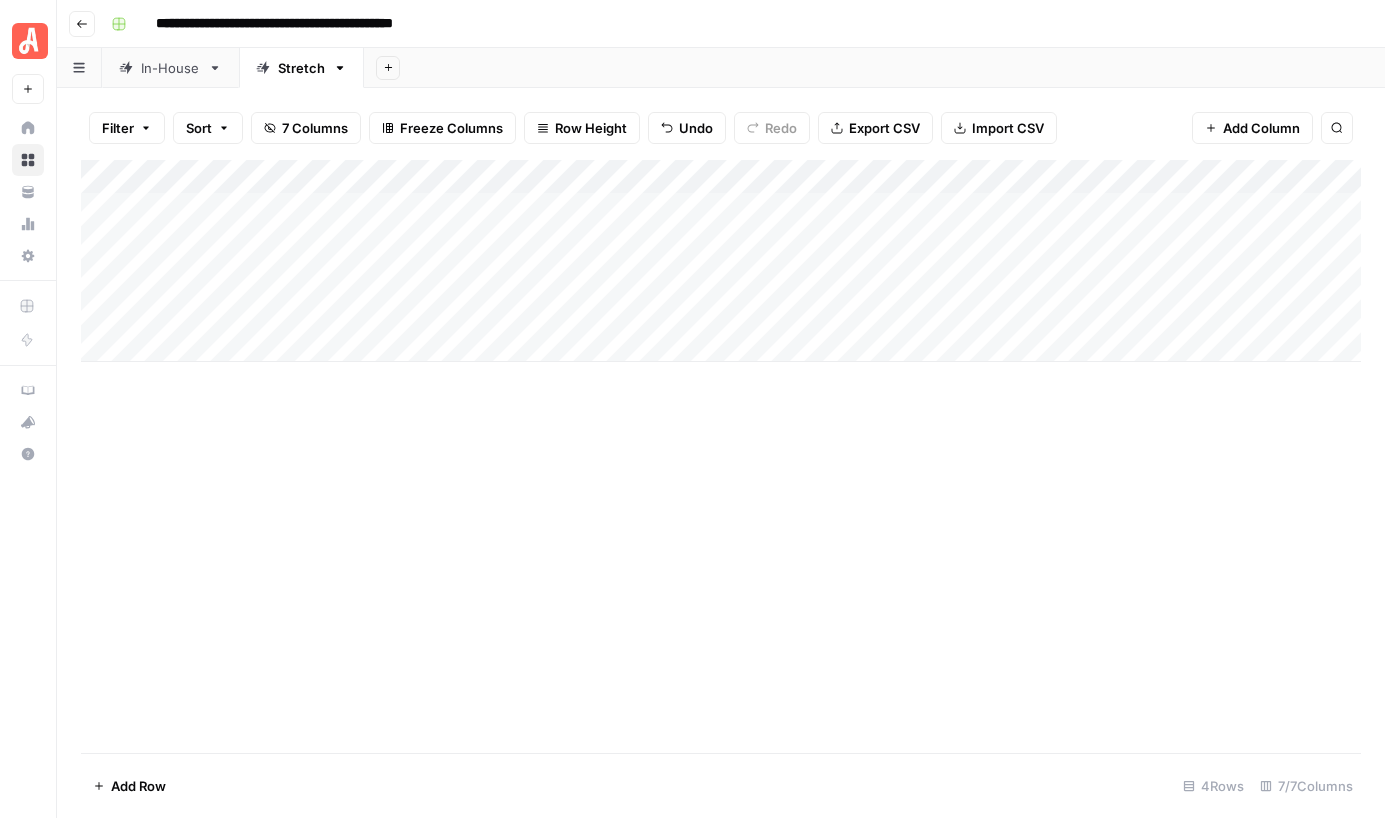 click on "Add Column" at bounding box center (721, 261) 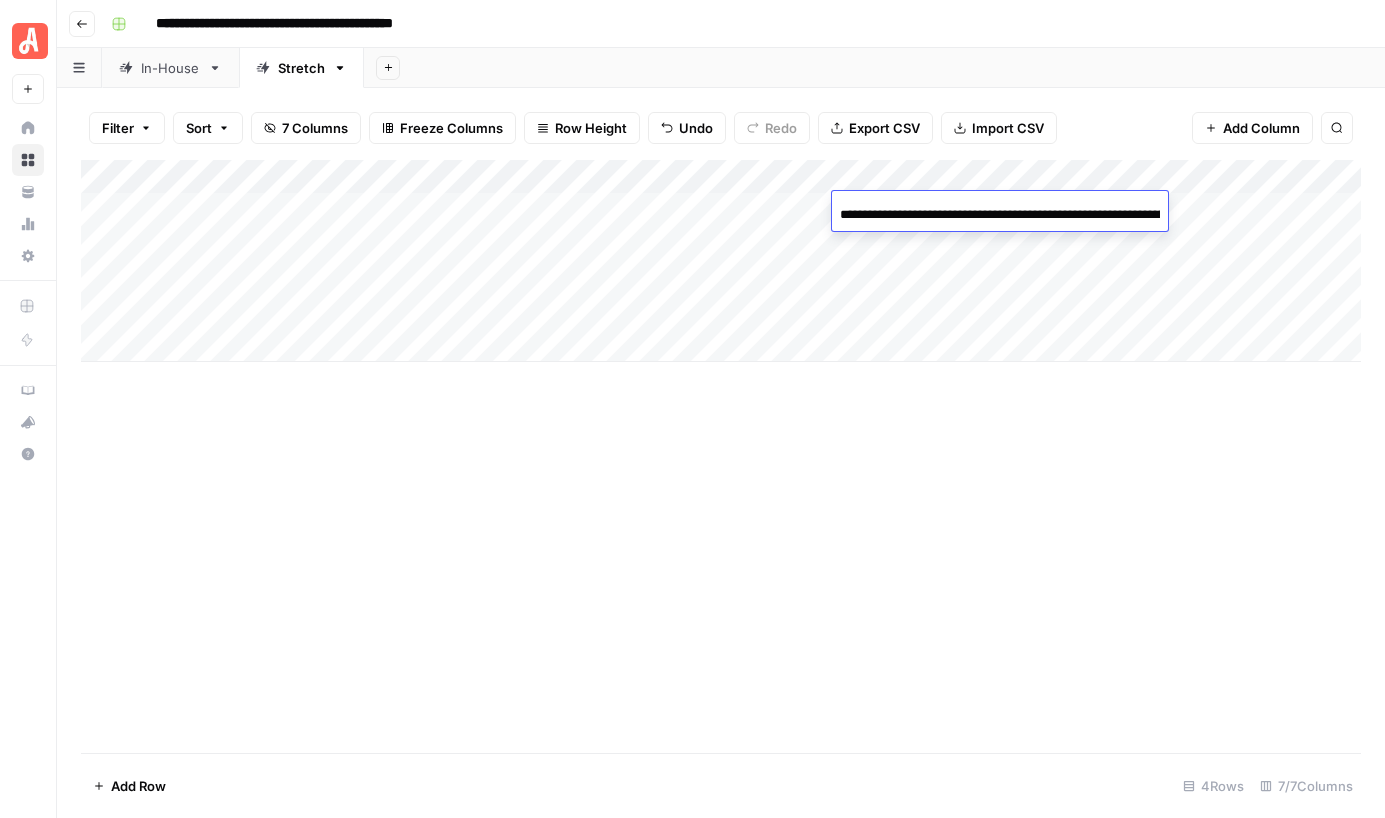 scroll, scrollTop: 0, scrollLeft: 291, axis: horizontal 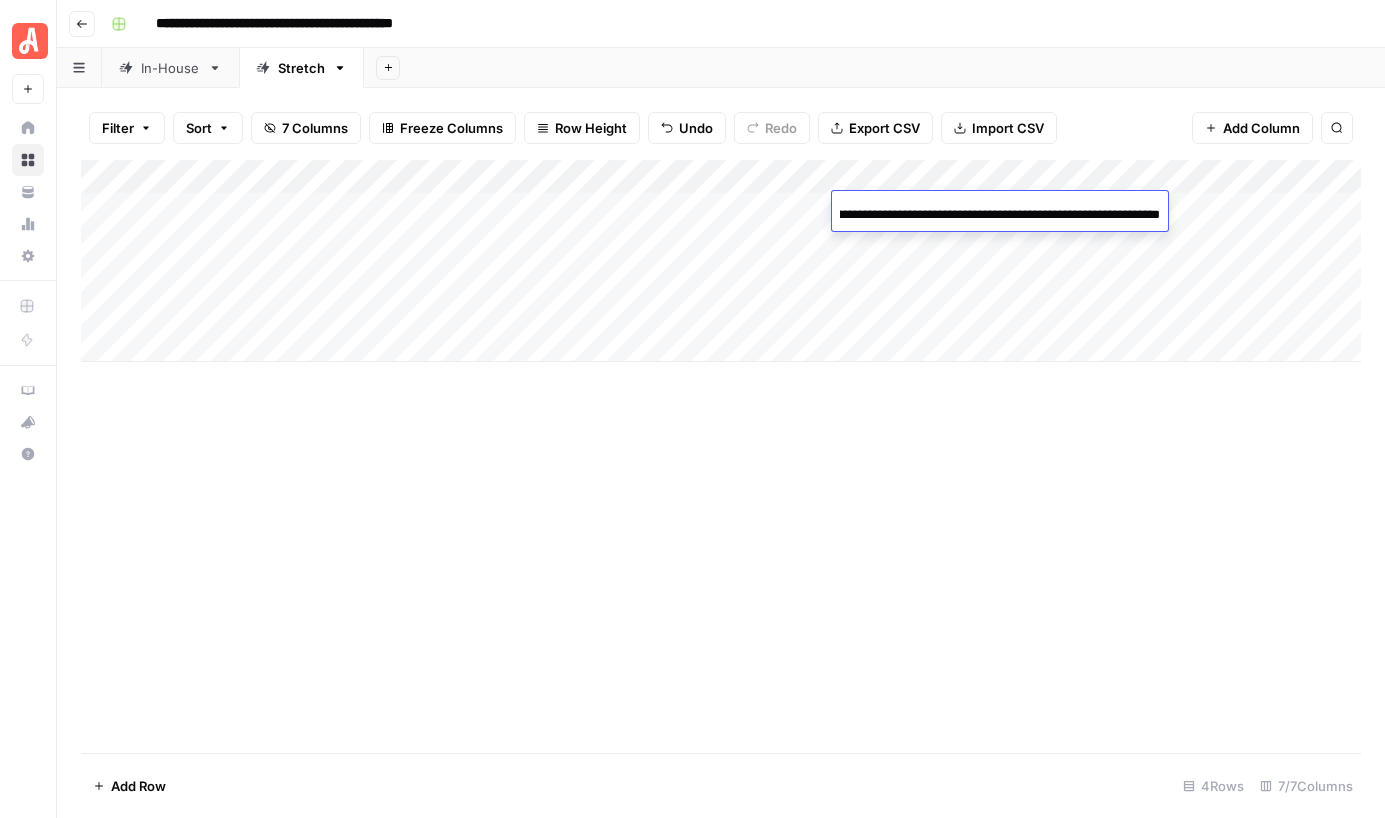click on "Add Column" at bounding box center [721, 456] 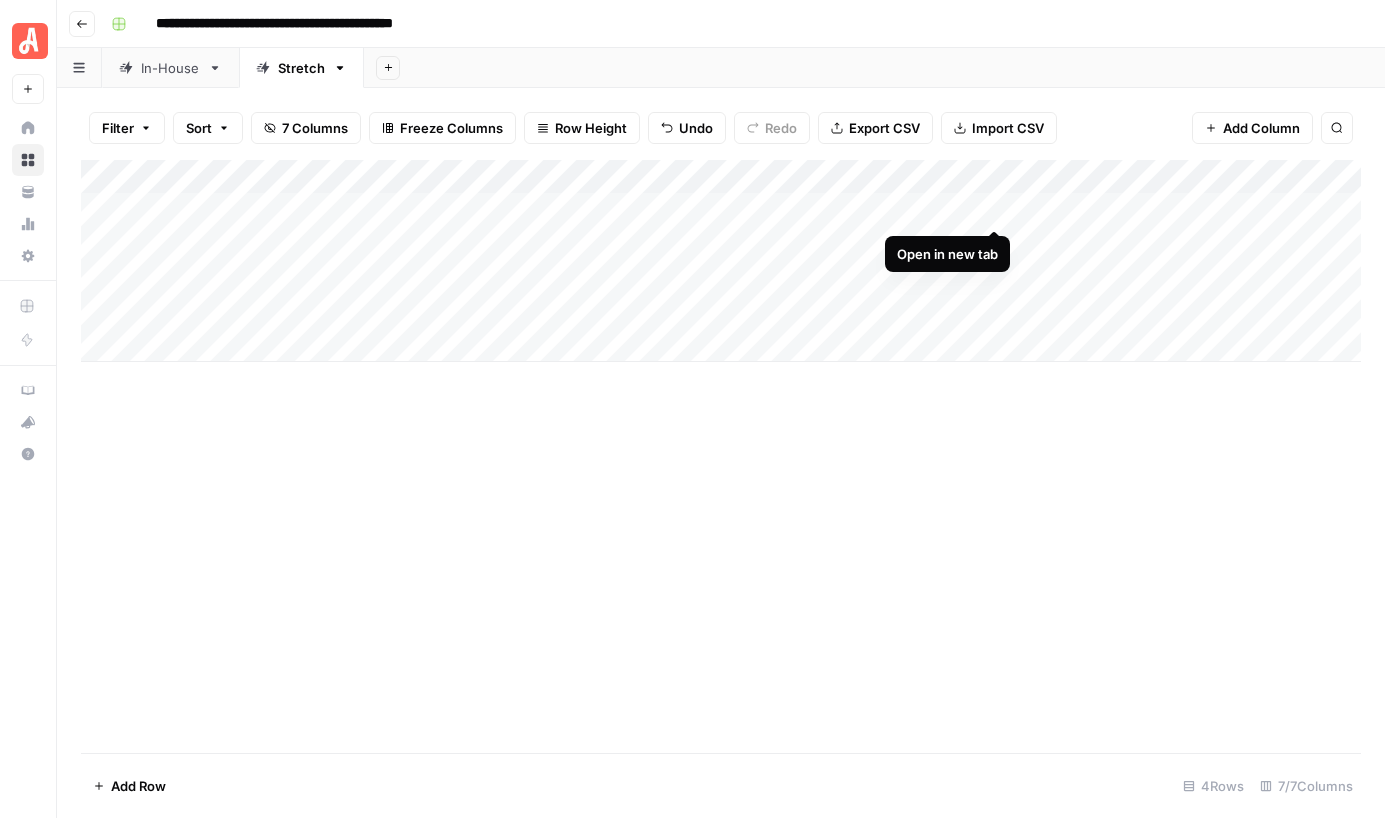 click on "Add Column" at bounding box center [721, 261] 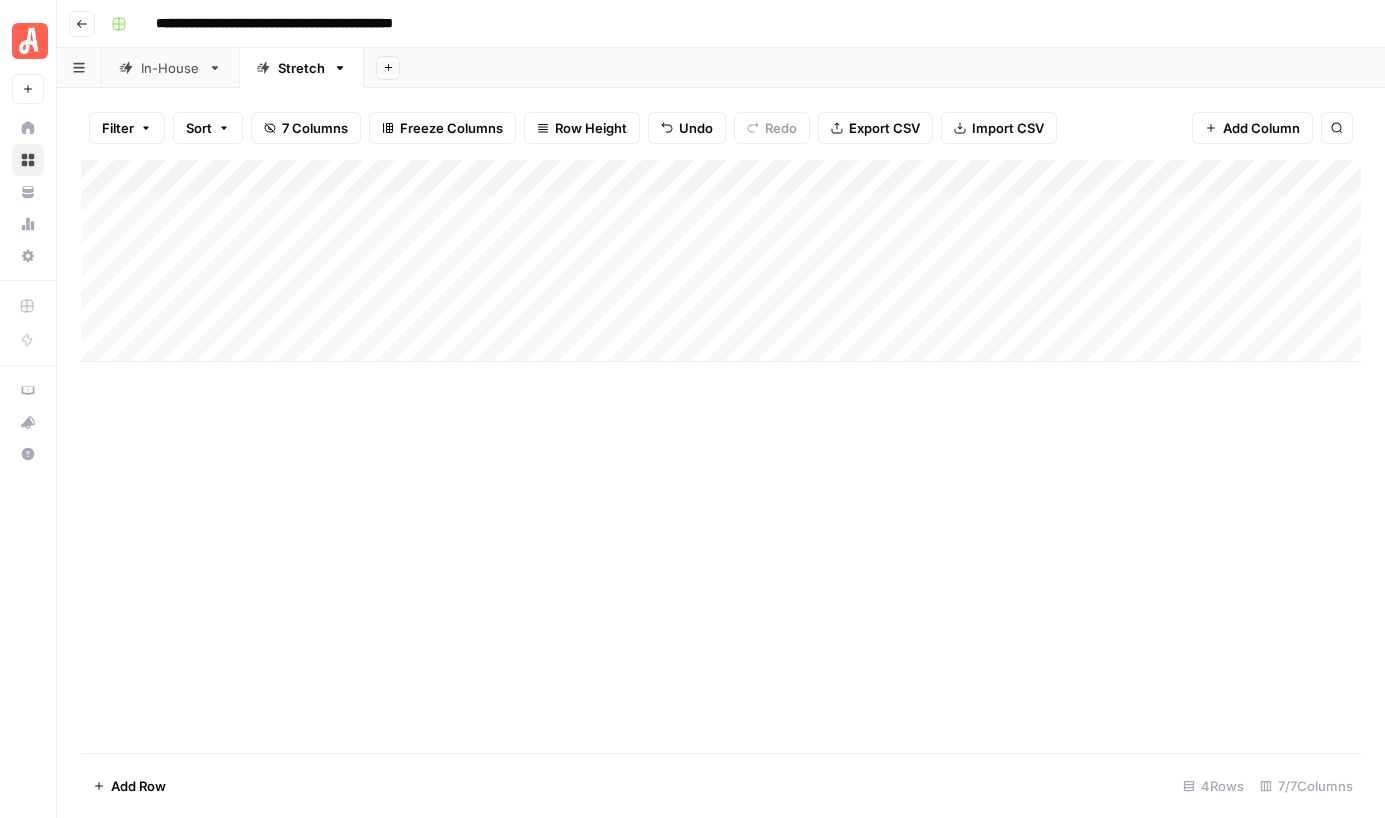 click on "Add Column" at bounding box center (721, 261) 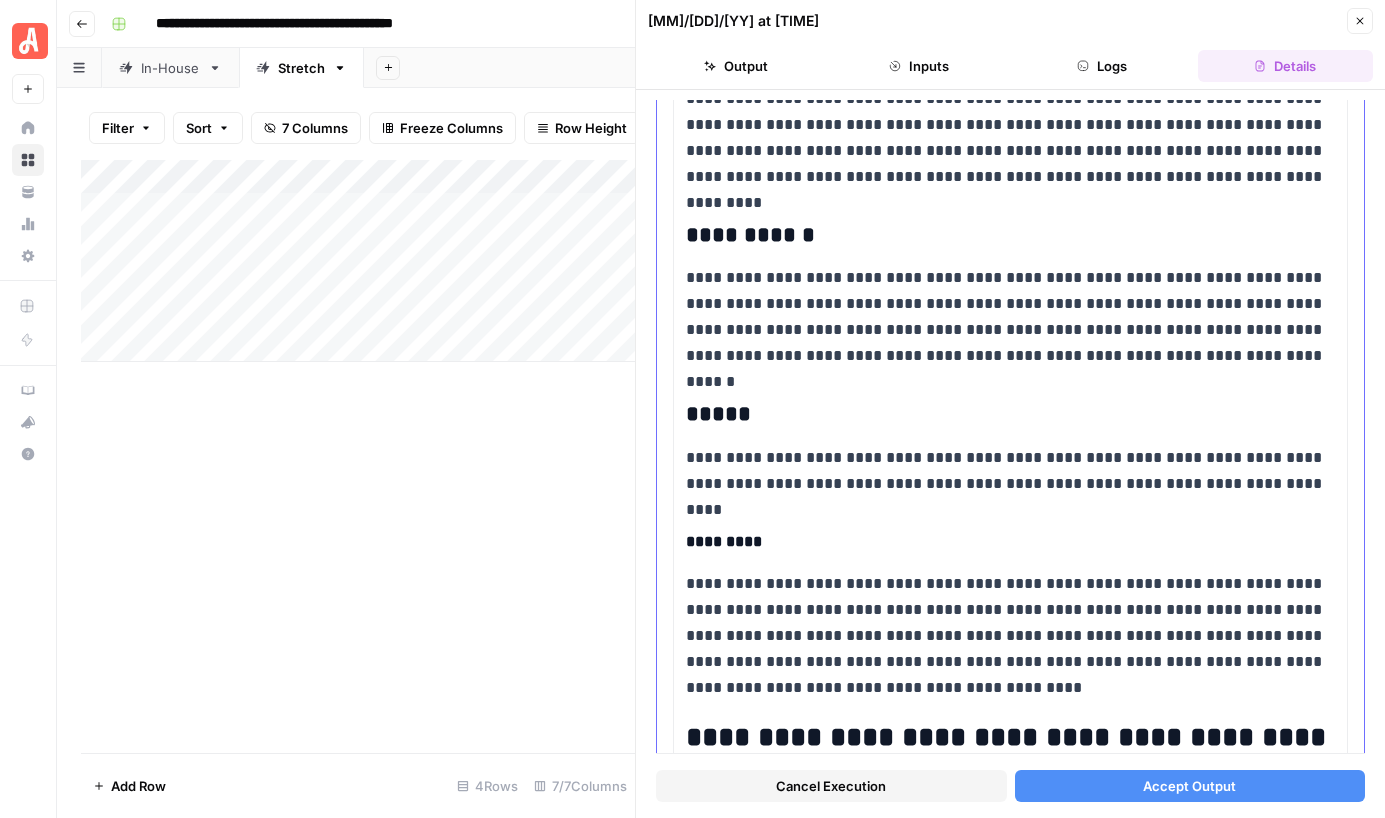 scroll, scrollTop: 3997, scrollLeft: 0, axis: vertical 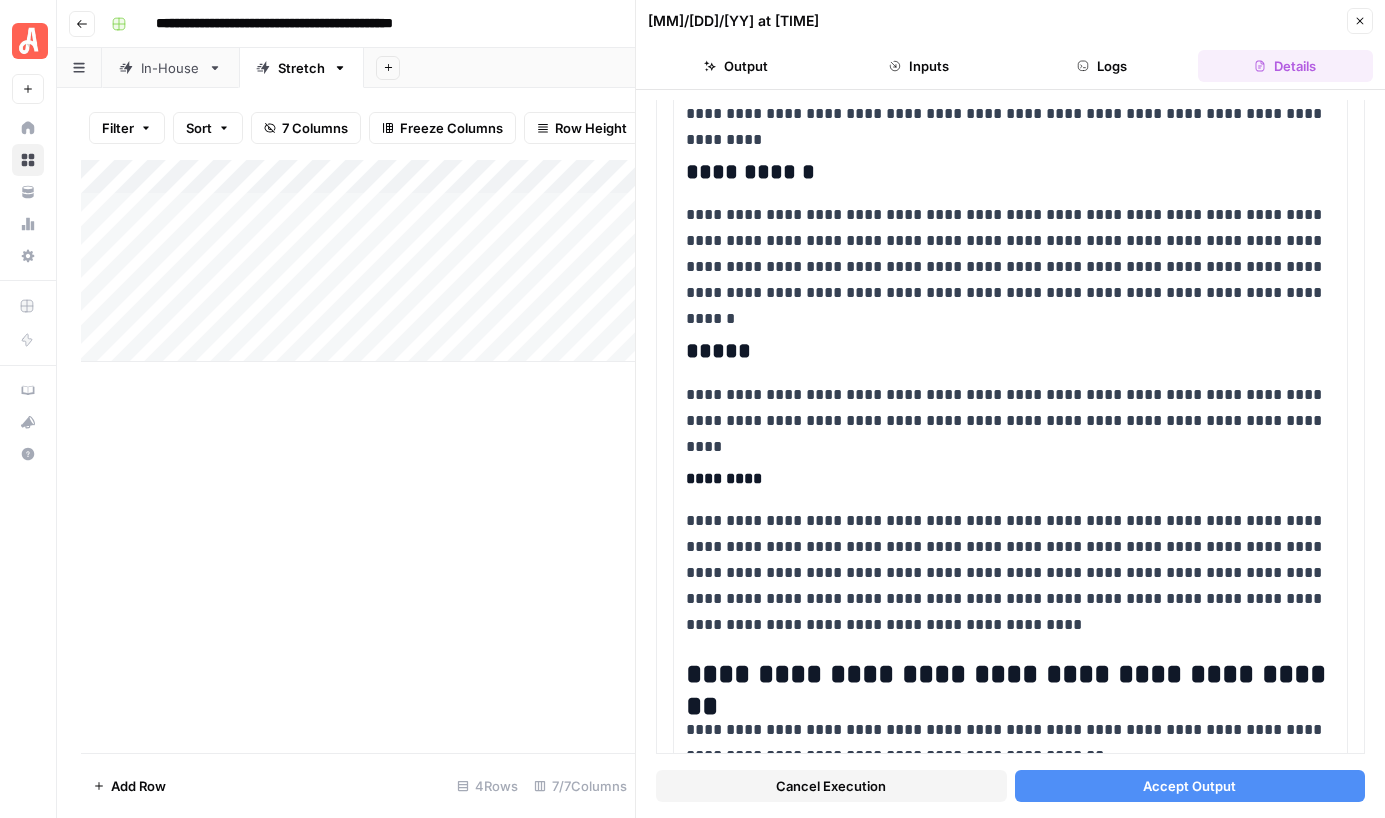 click on "Accept Output" at bounding box center [1189, 786] 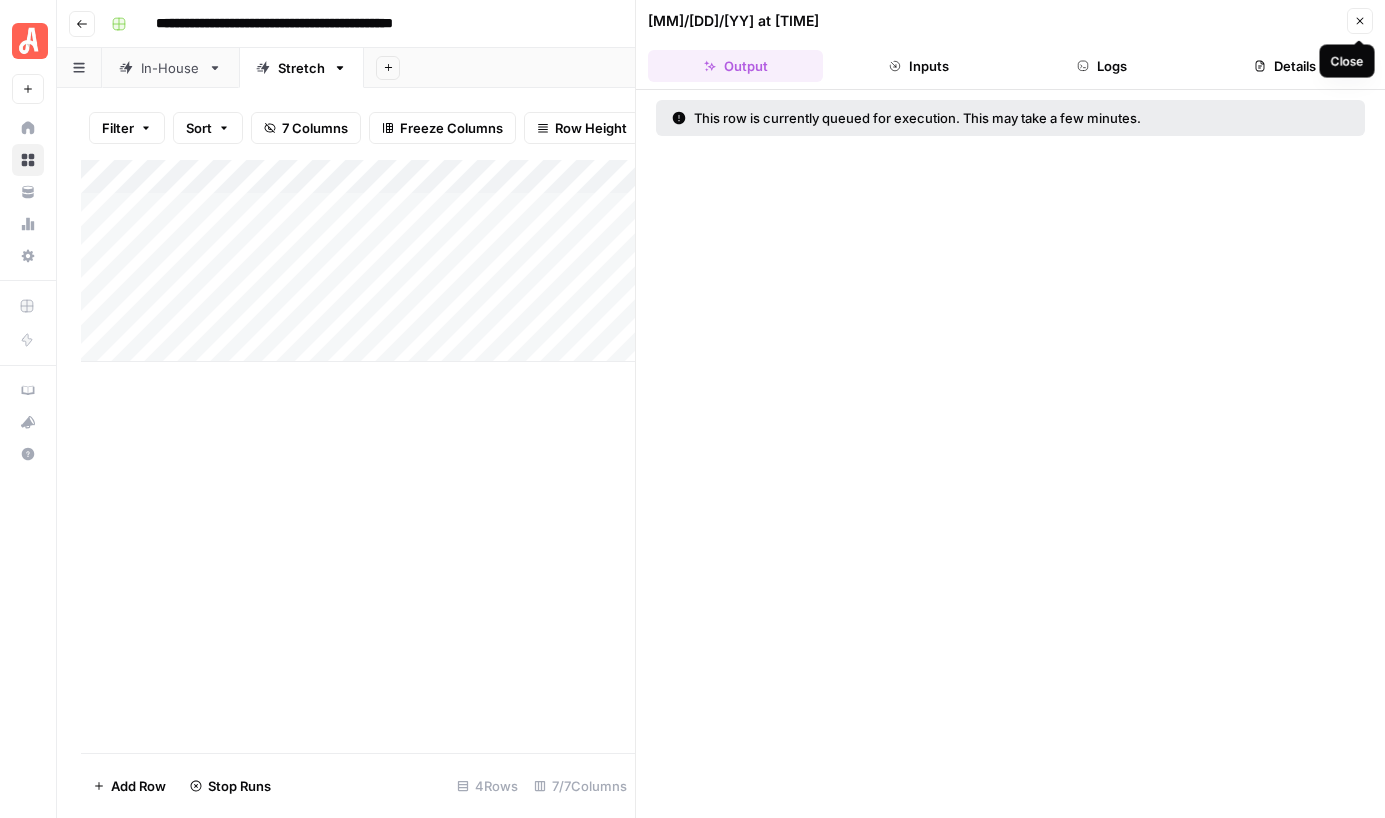 click 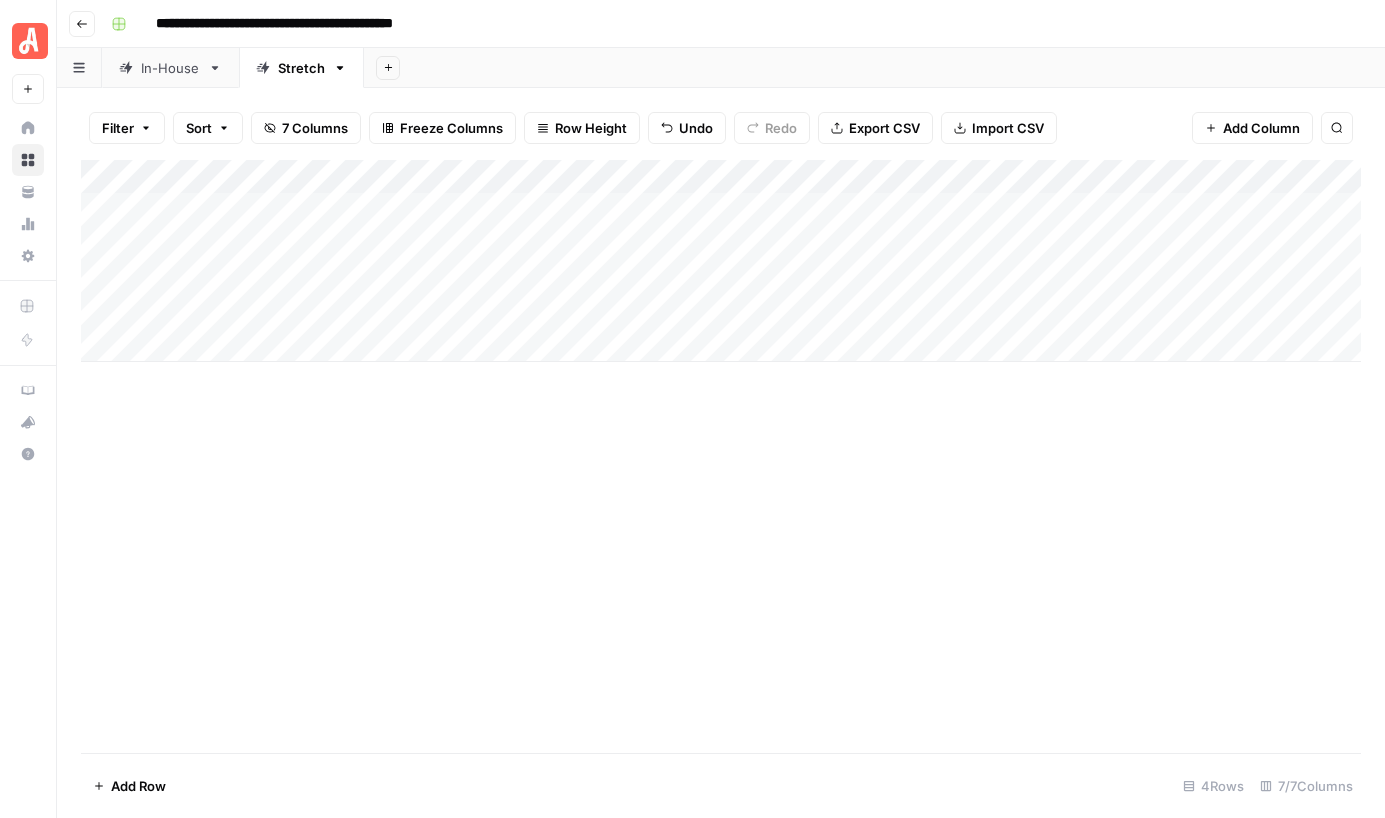 click on "Add Column" at bounding box center [721, 261] 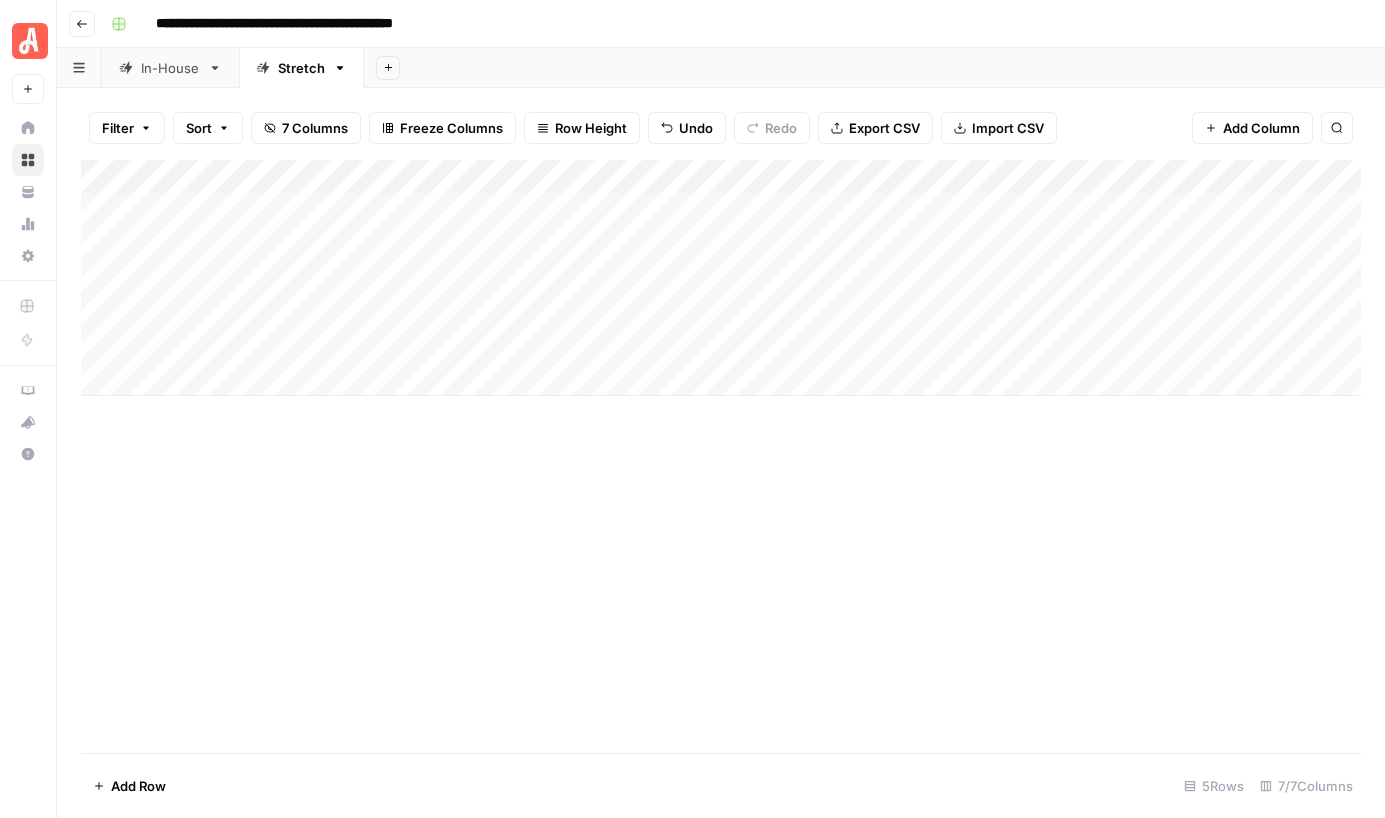 click on "Add Column" at bounding box center [721, 278] 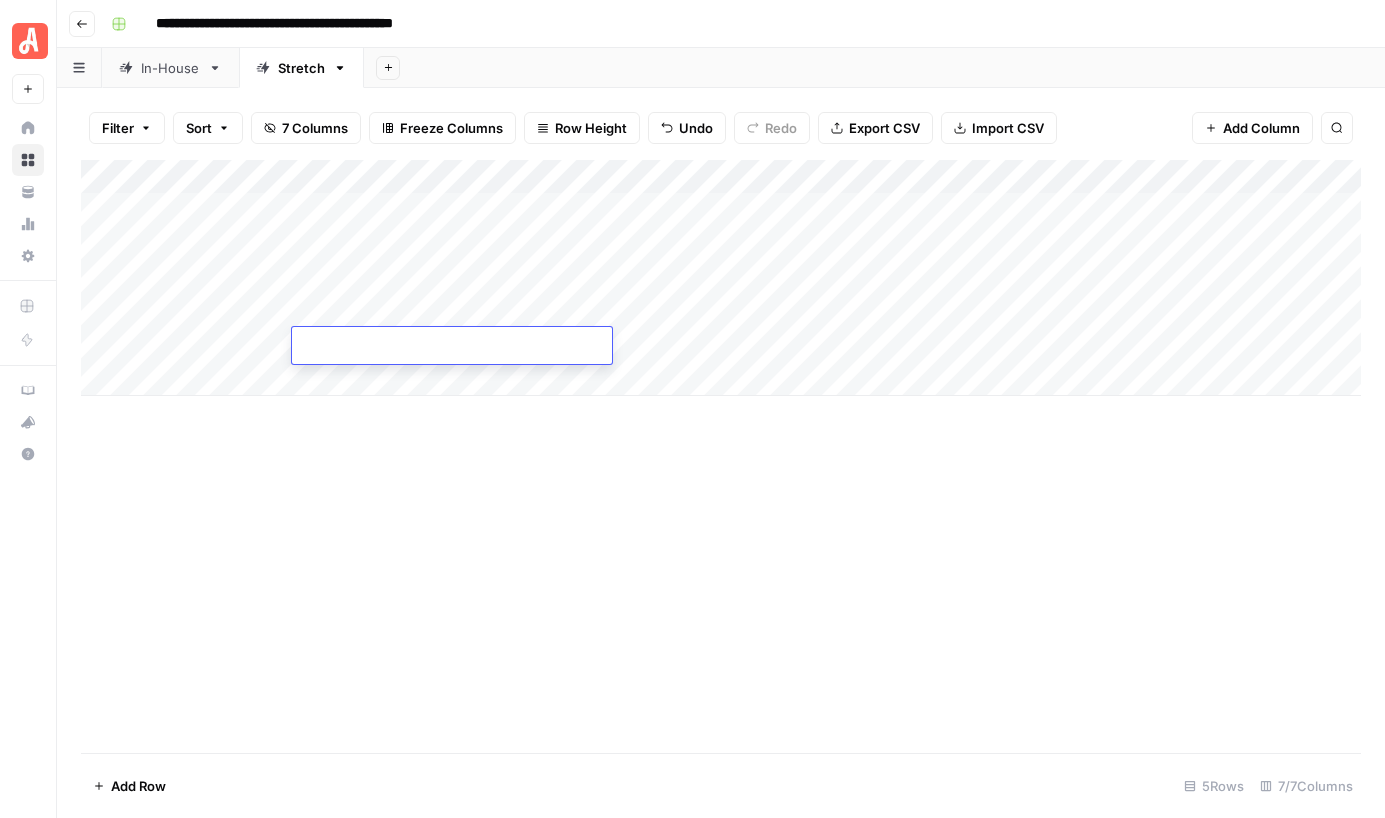 type on "**********" 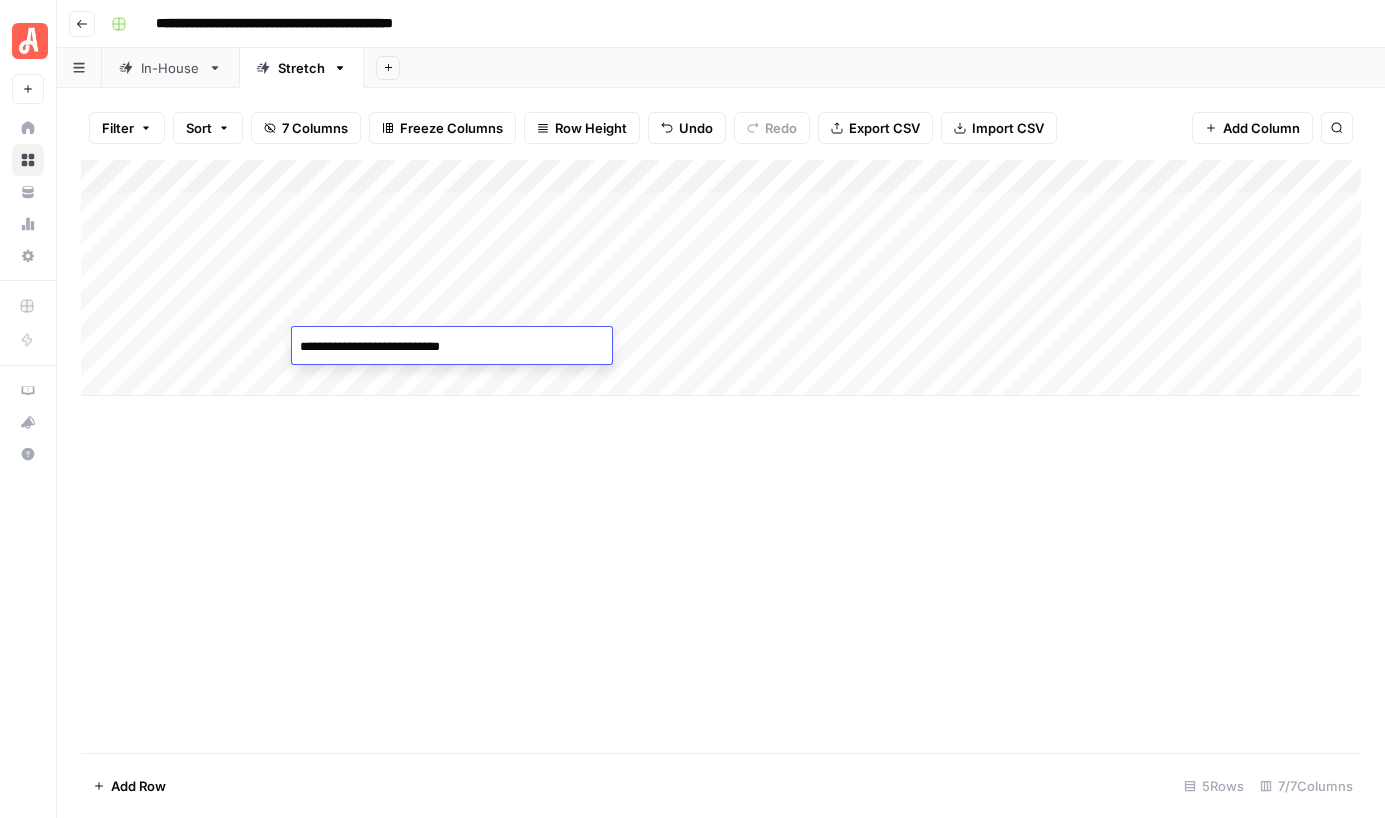 click on "Add Column" at bounding box center (721, 456) 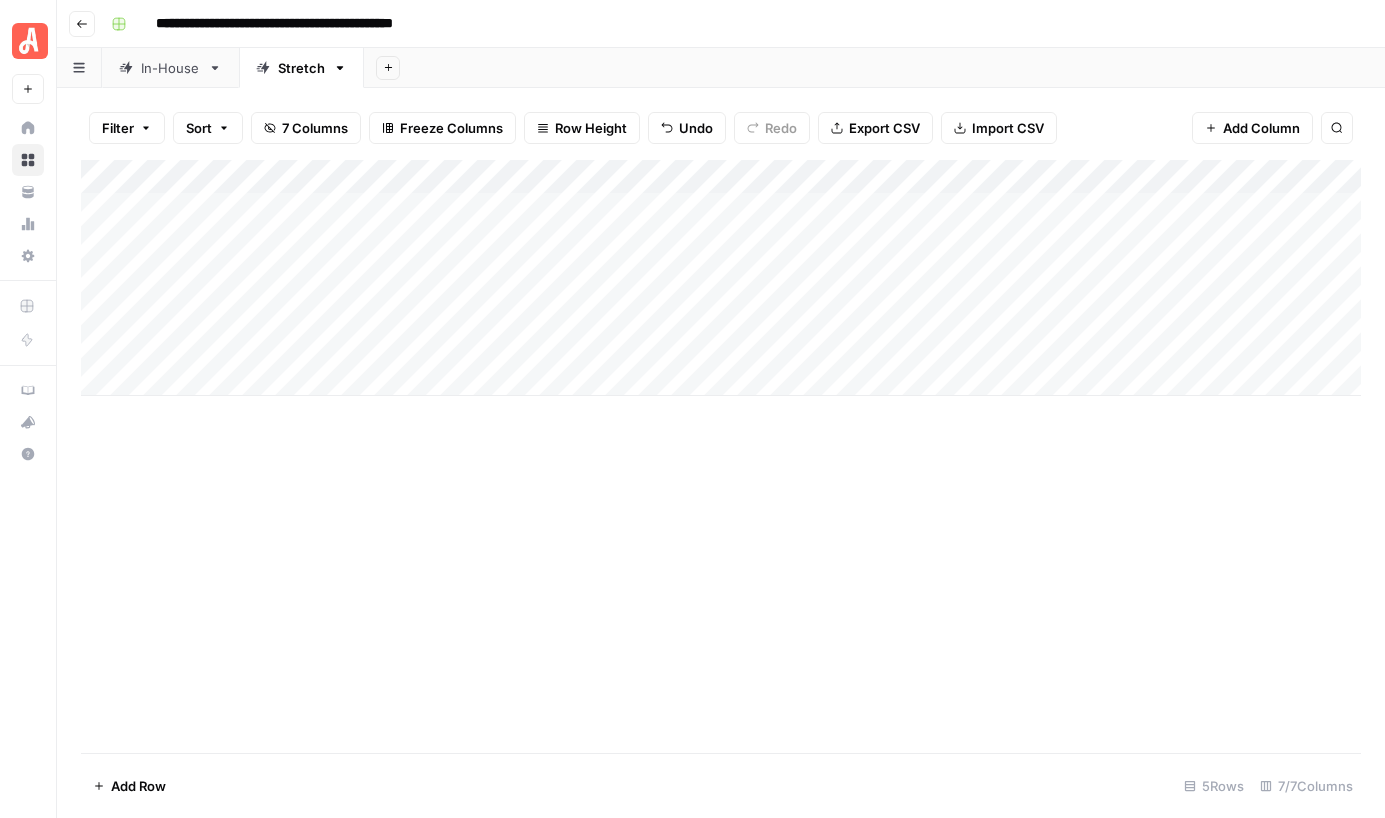 click on "Add Column" at bounding box center (721, 278) 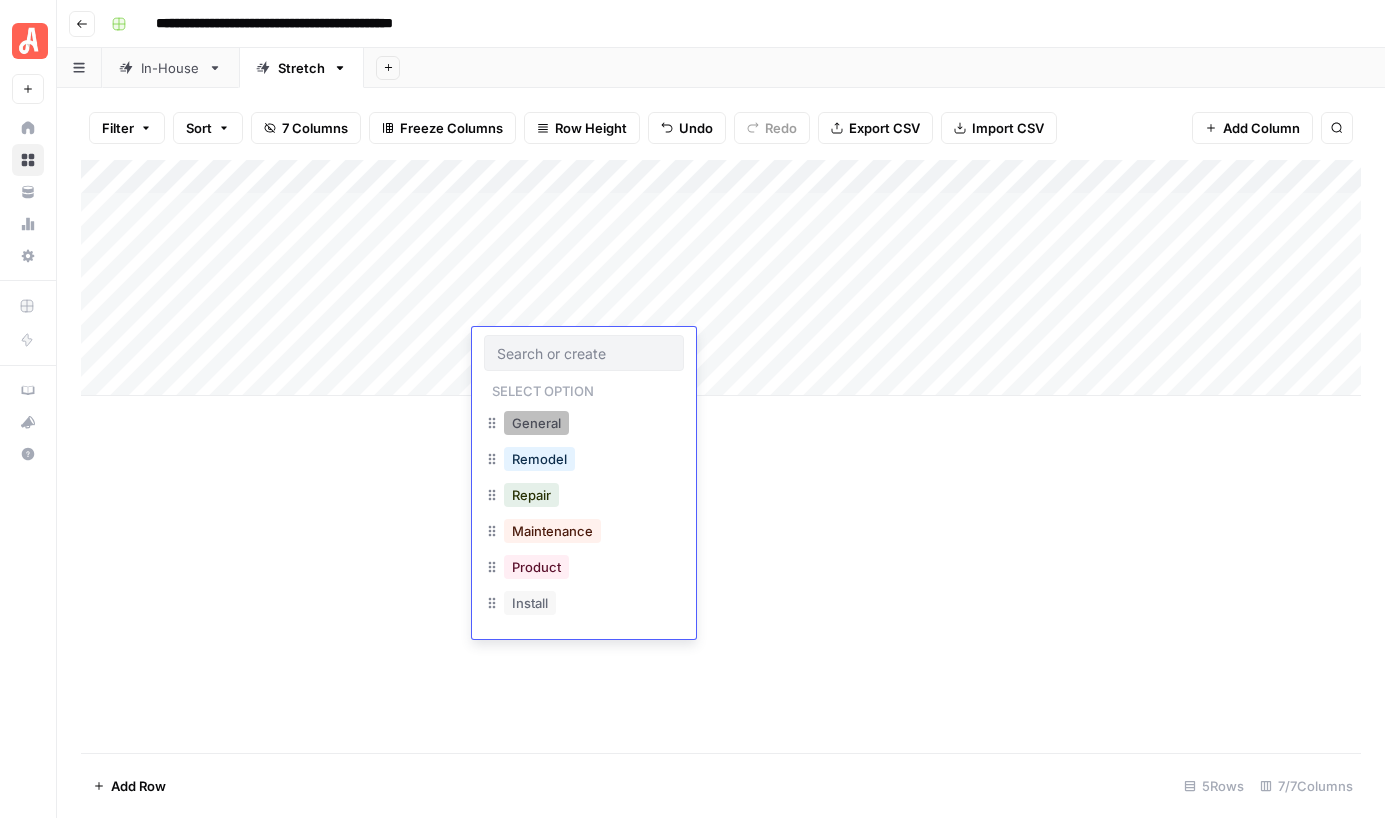 click on "General" at bounding box center (536, 423) 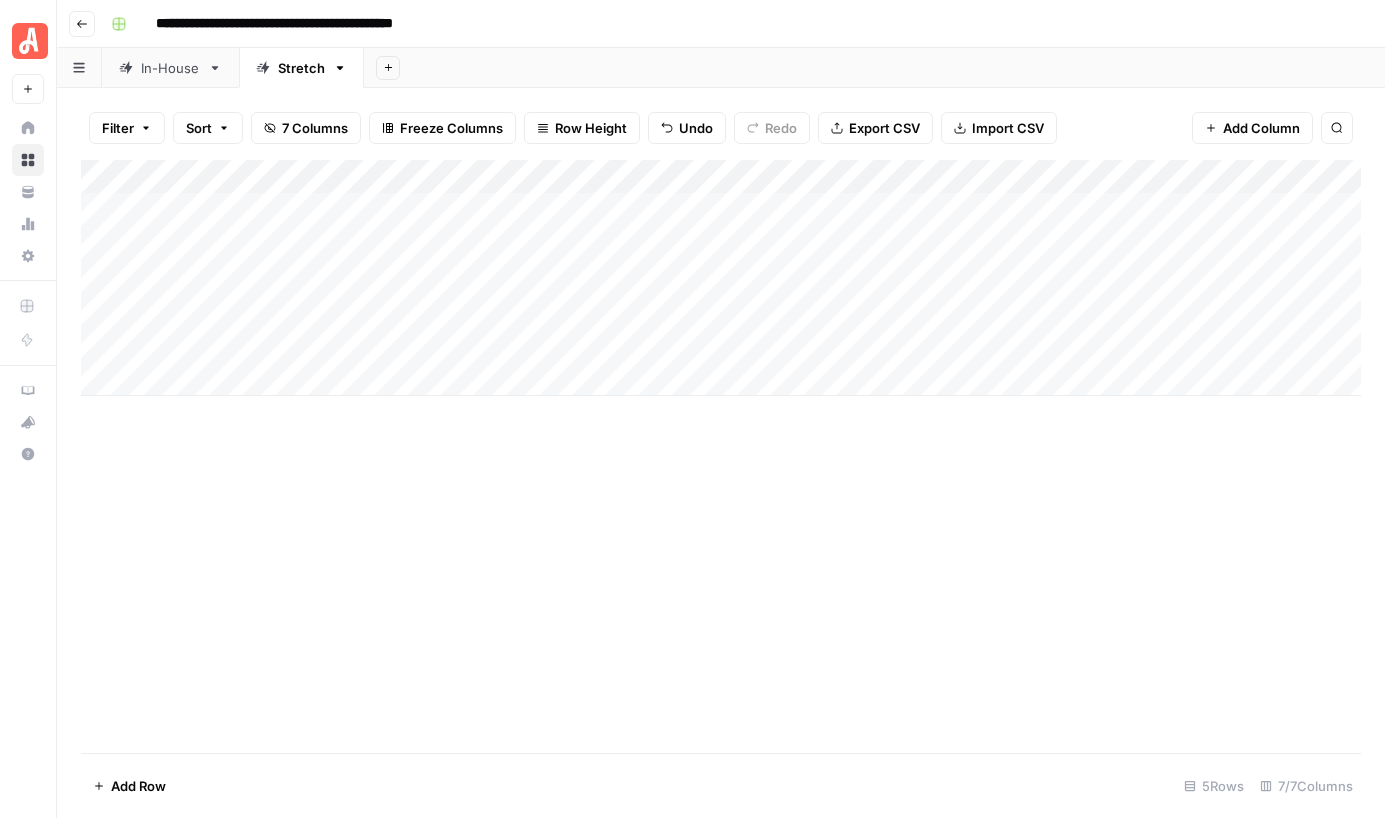 click on "Add Column" at bounding box center [721, 278] 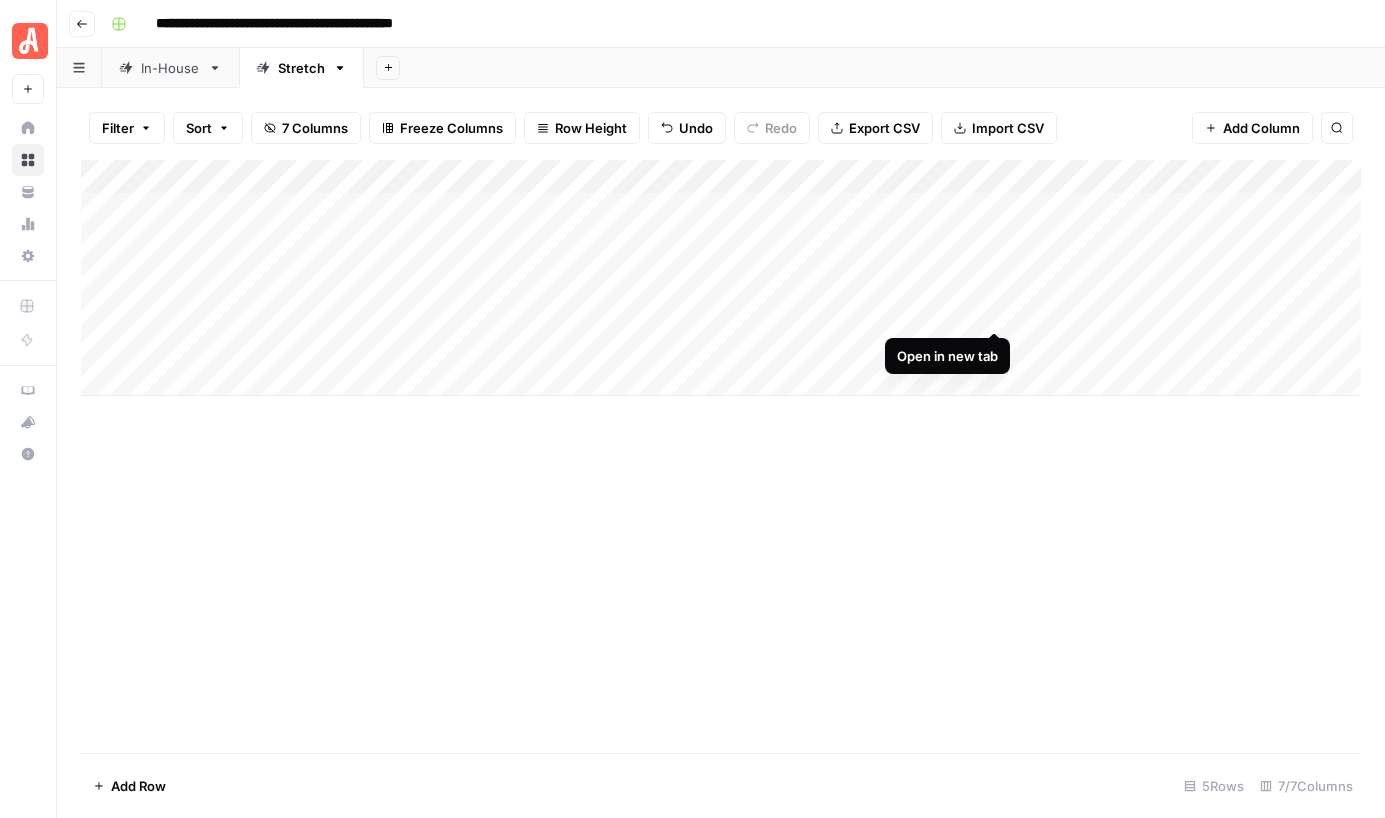 click on "Add Column" at bounding box center (721, 278) 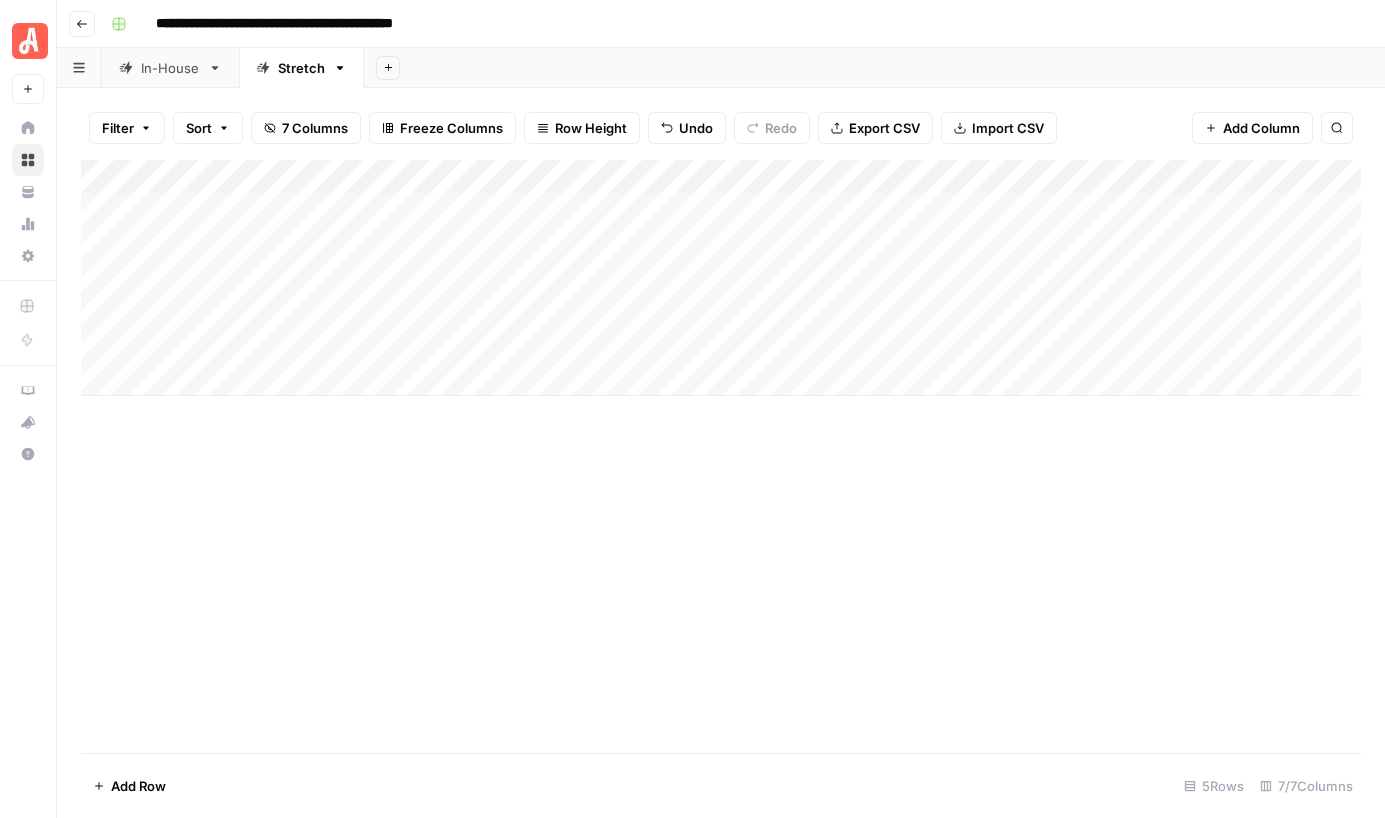 click on "Add Column" at bounding box center (721, 278) 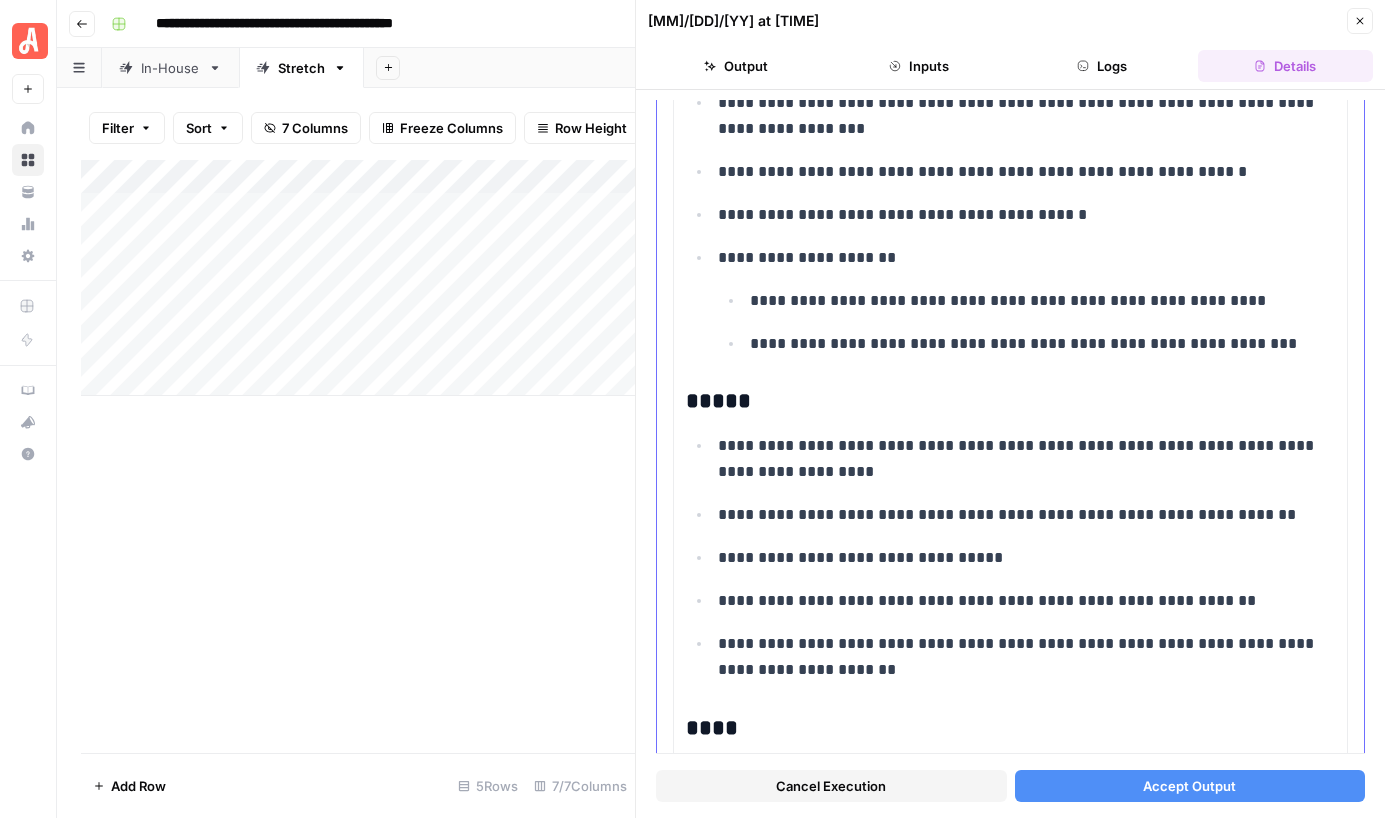 scroll, scrollTop: 2486, scrollLeft: 0, axis: vertical 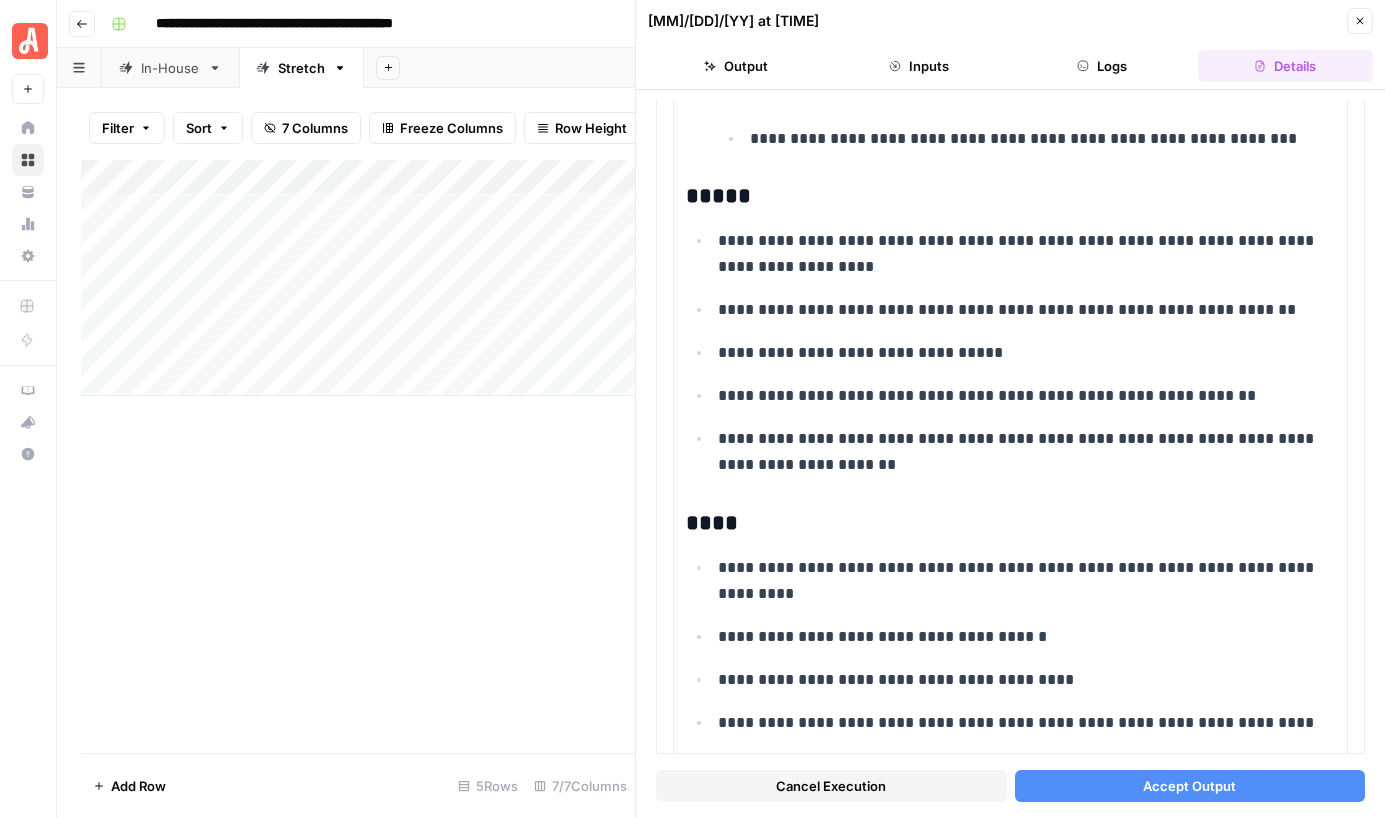 click on "Accept Output" at bounding box center (1189, 786) 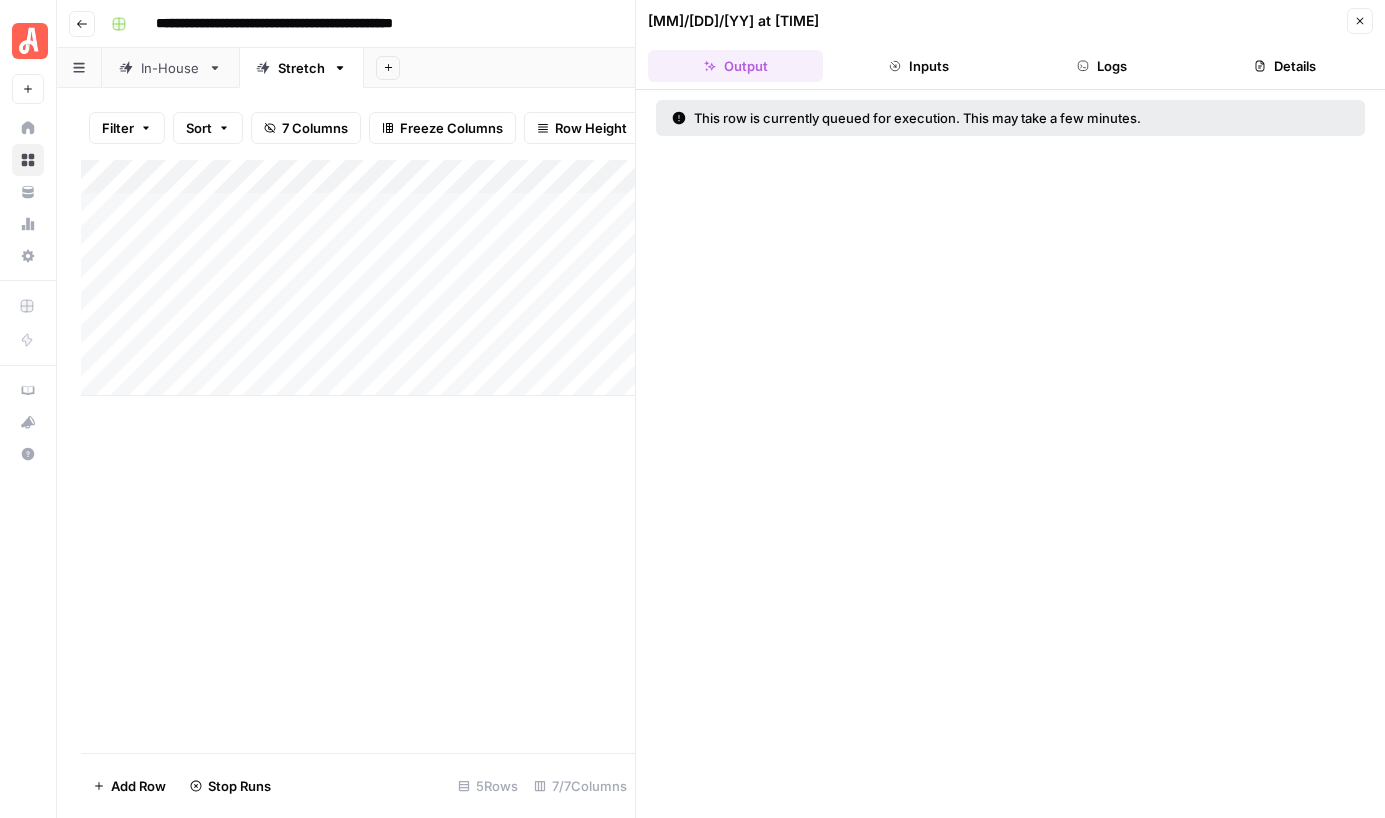 click 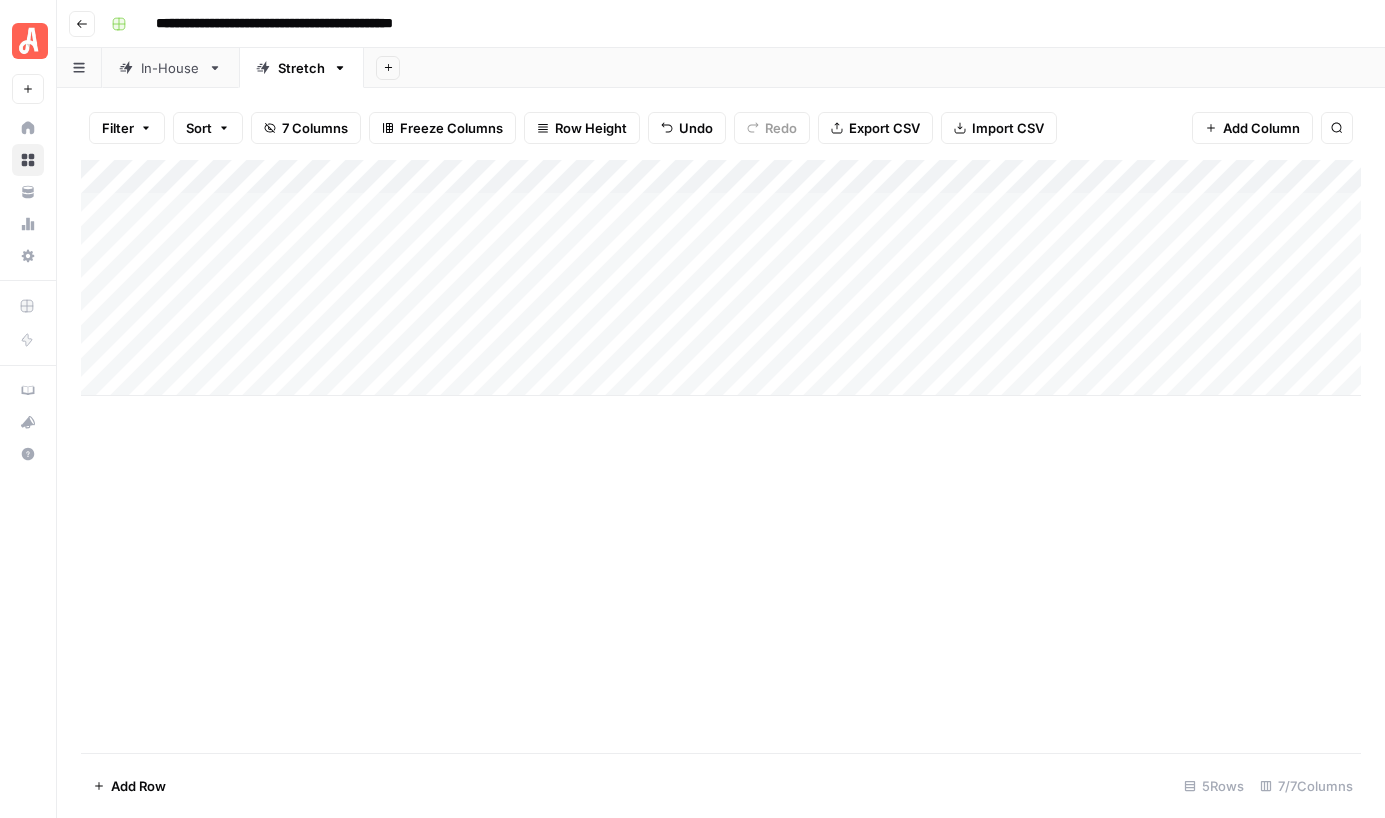 click on "Add Column" at bounding box center (721, 278) 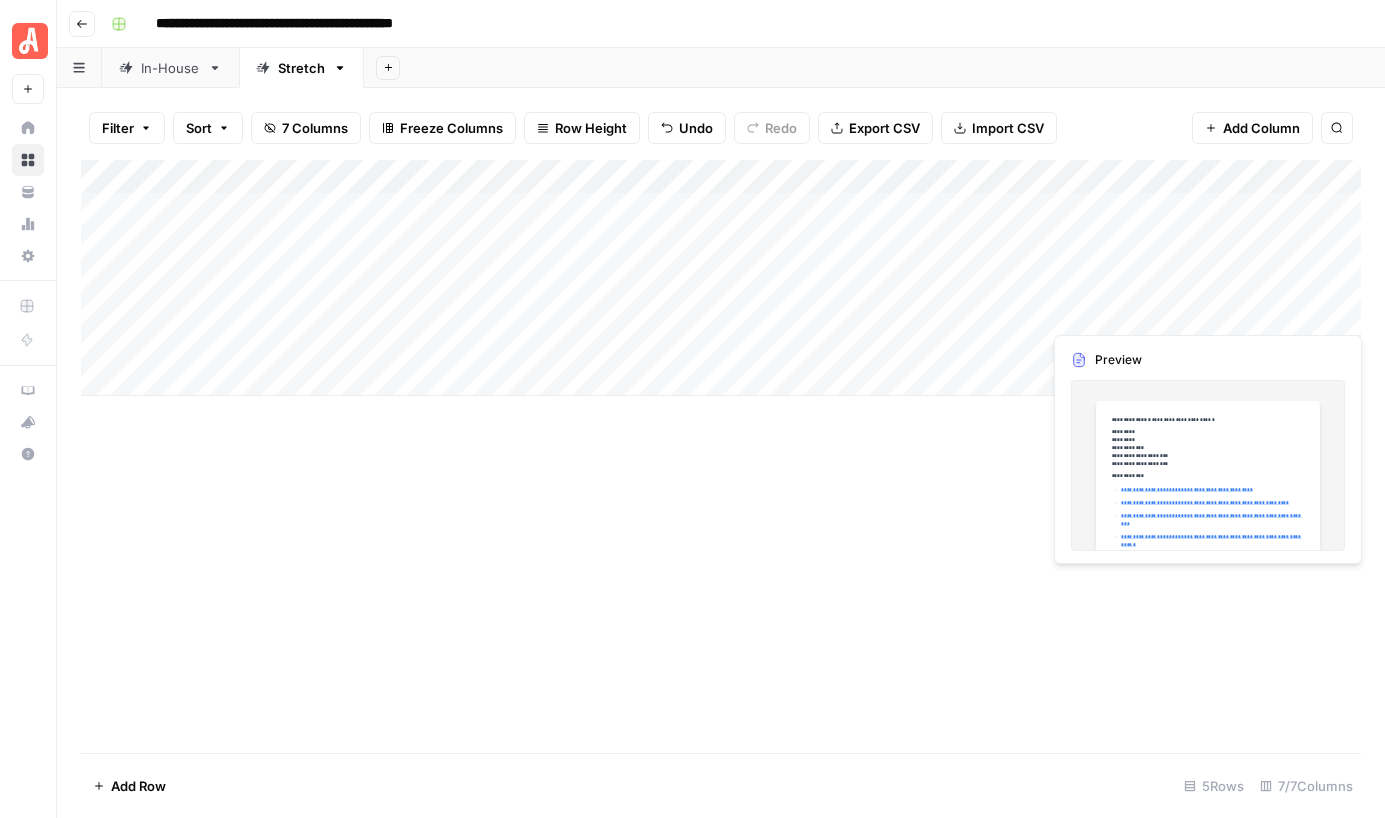 click on "Add Column" at bounding box center [721, 278] 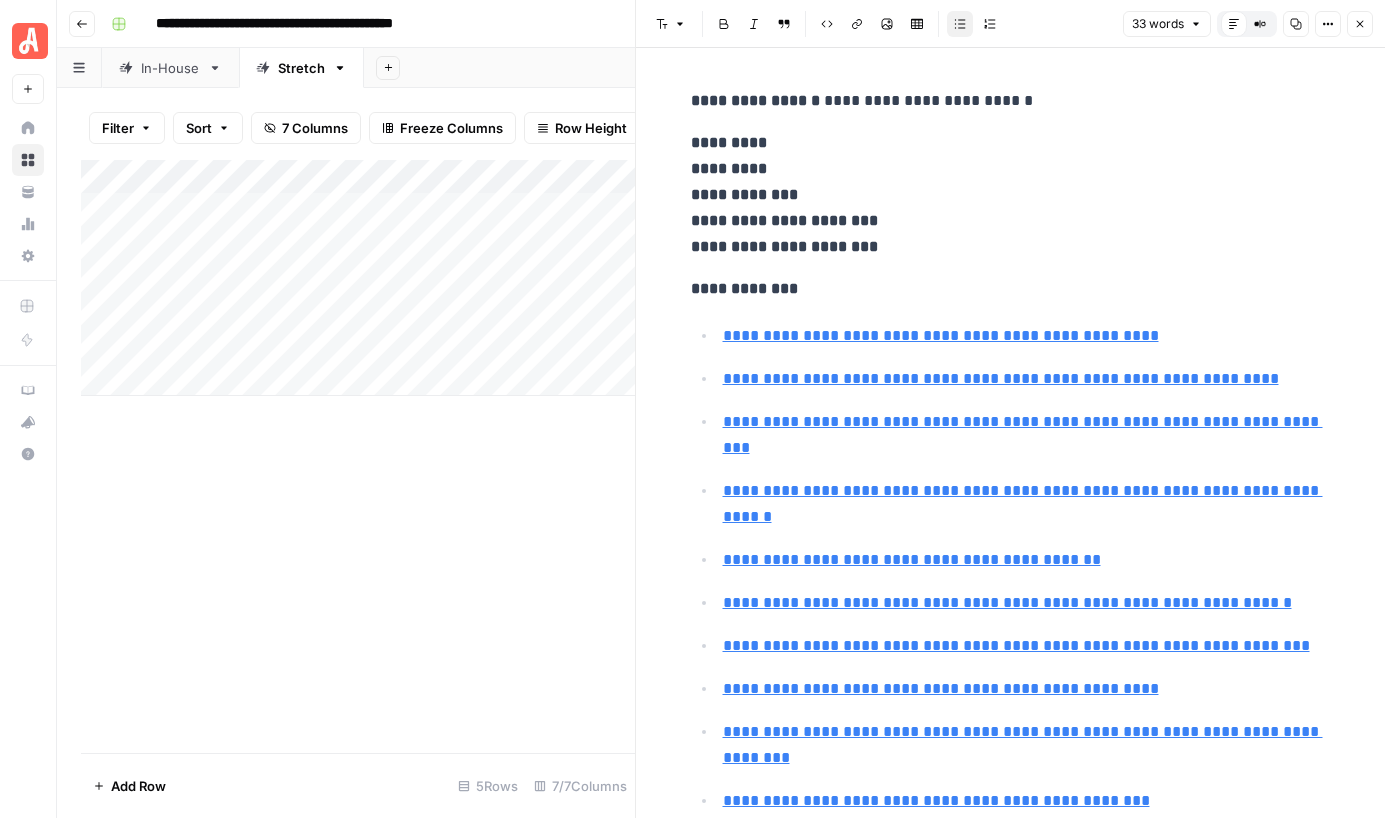 click 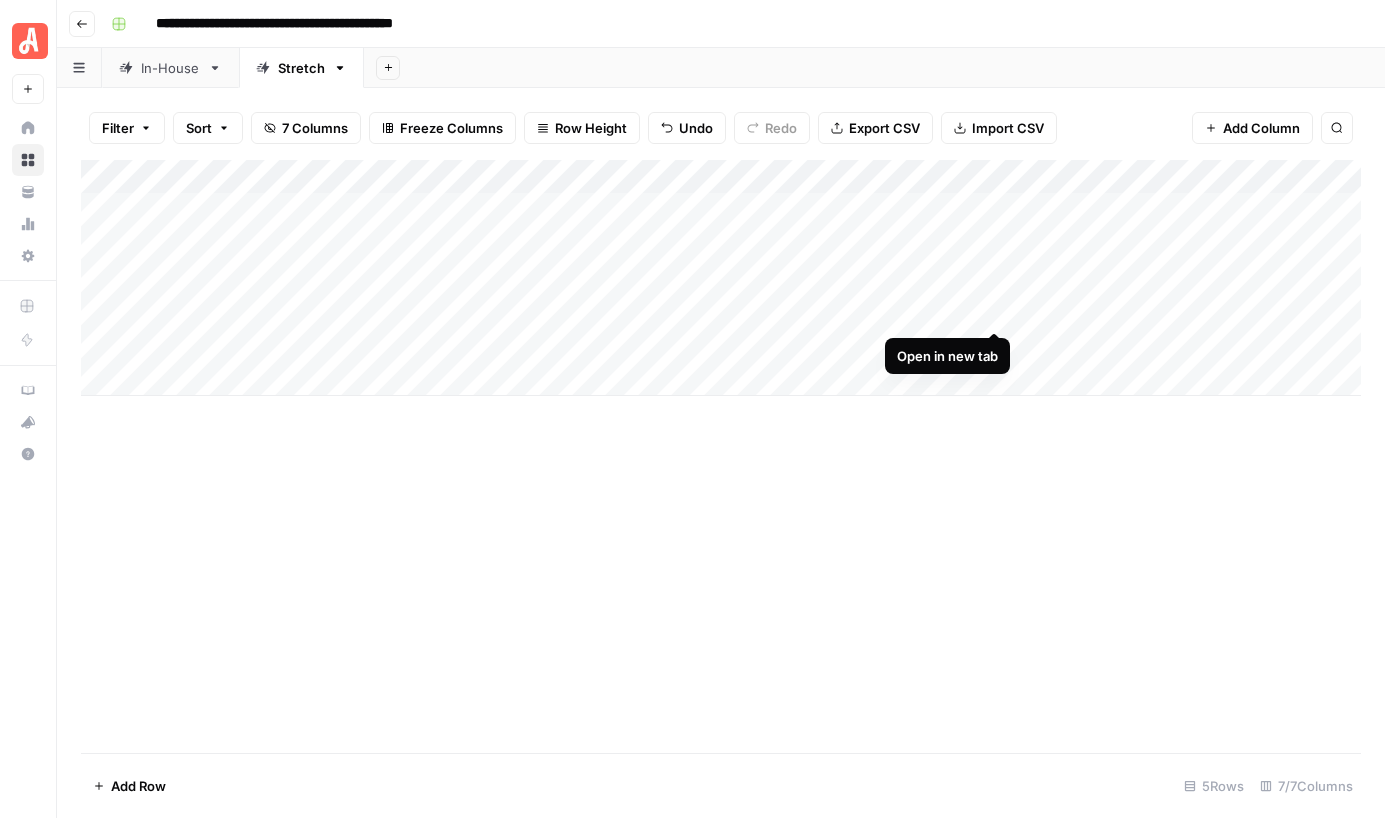 click on "Add Column" at bounding box center (721, 278) 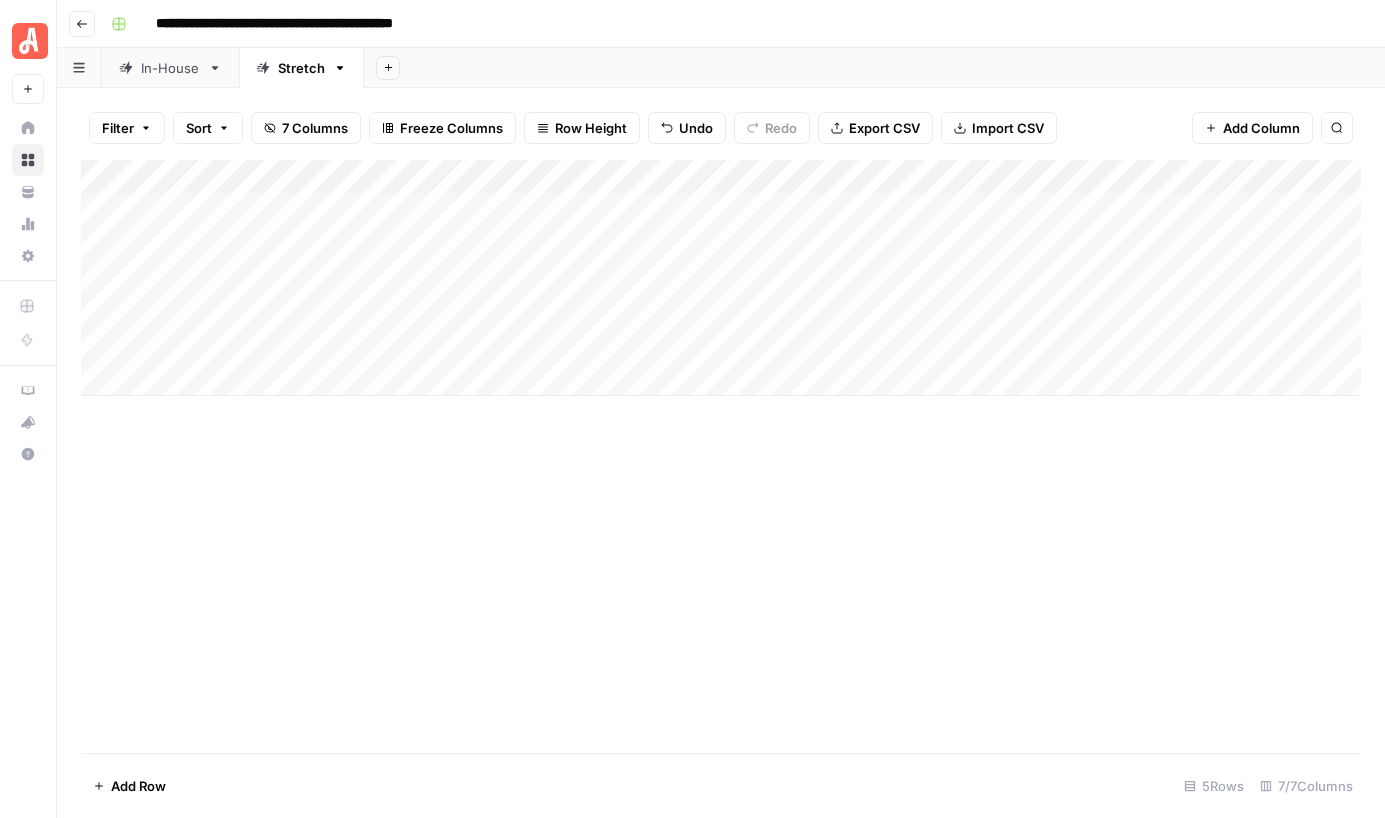 click on "Add Column" at bounding box center (721, 278) 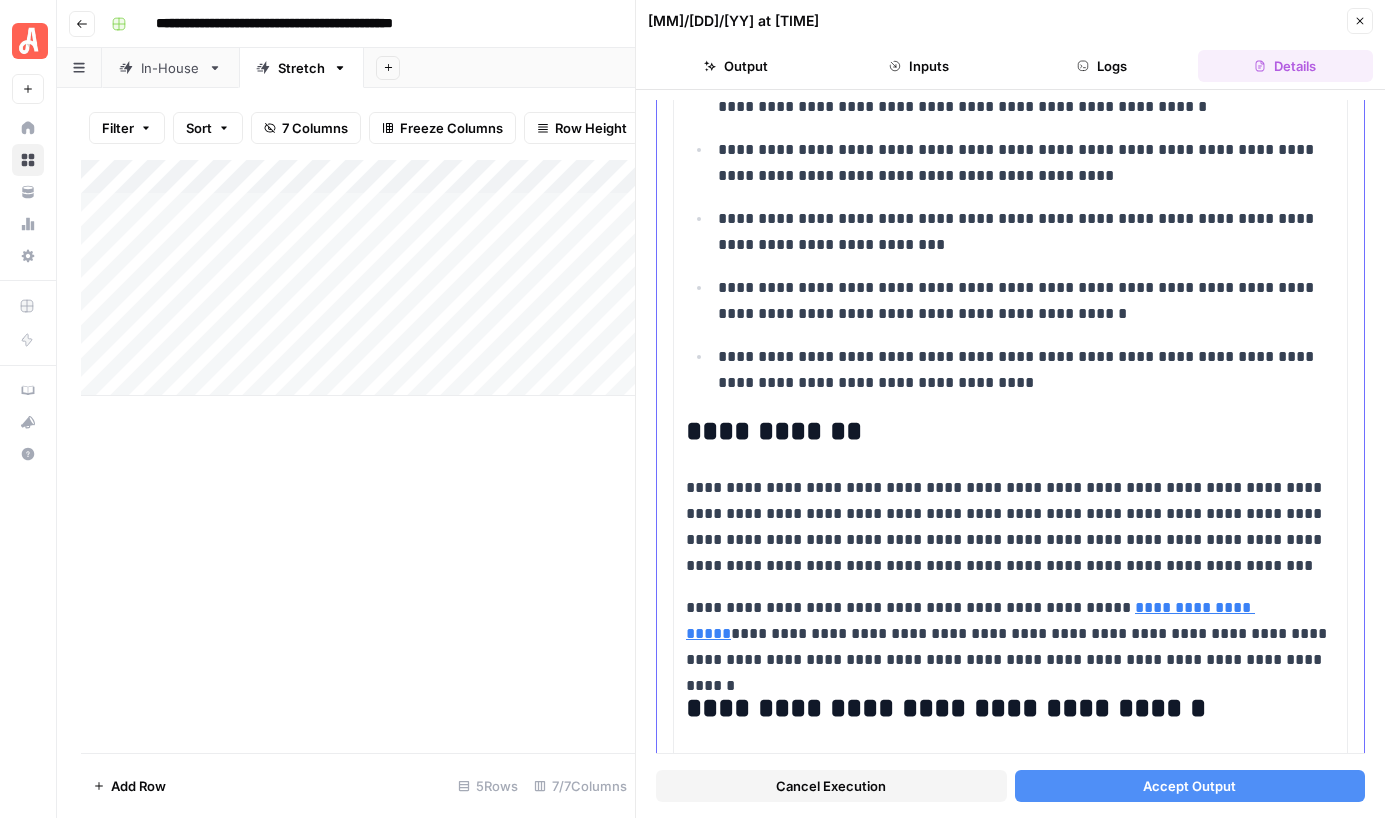 scroll, scrollTop: 1183, scrollLeft: 0, axis: vertical 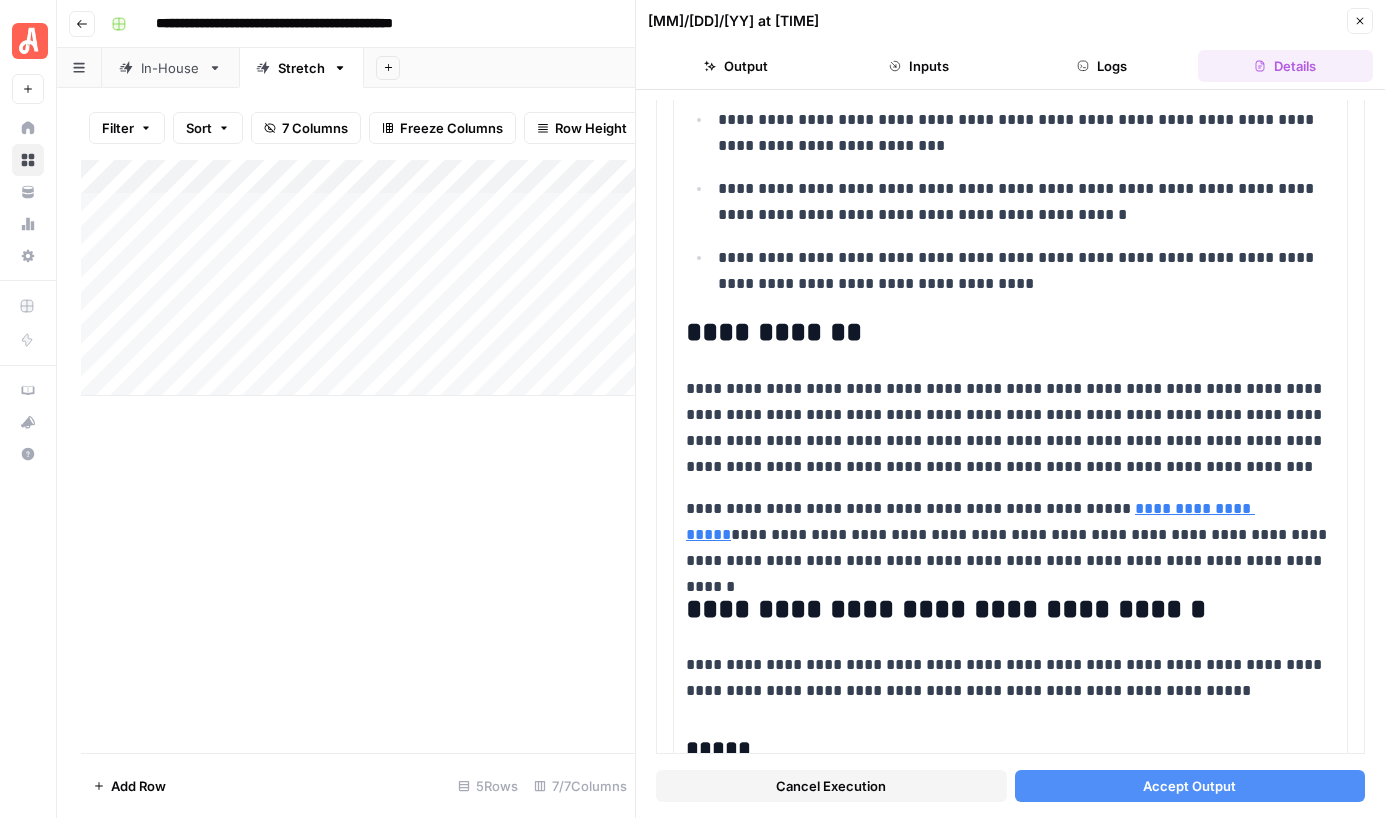 click on "Accept Output" at bounding box center (1189, 786) 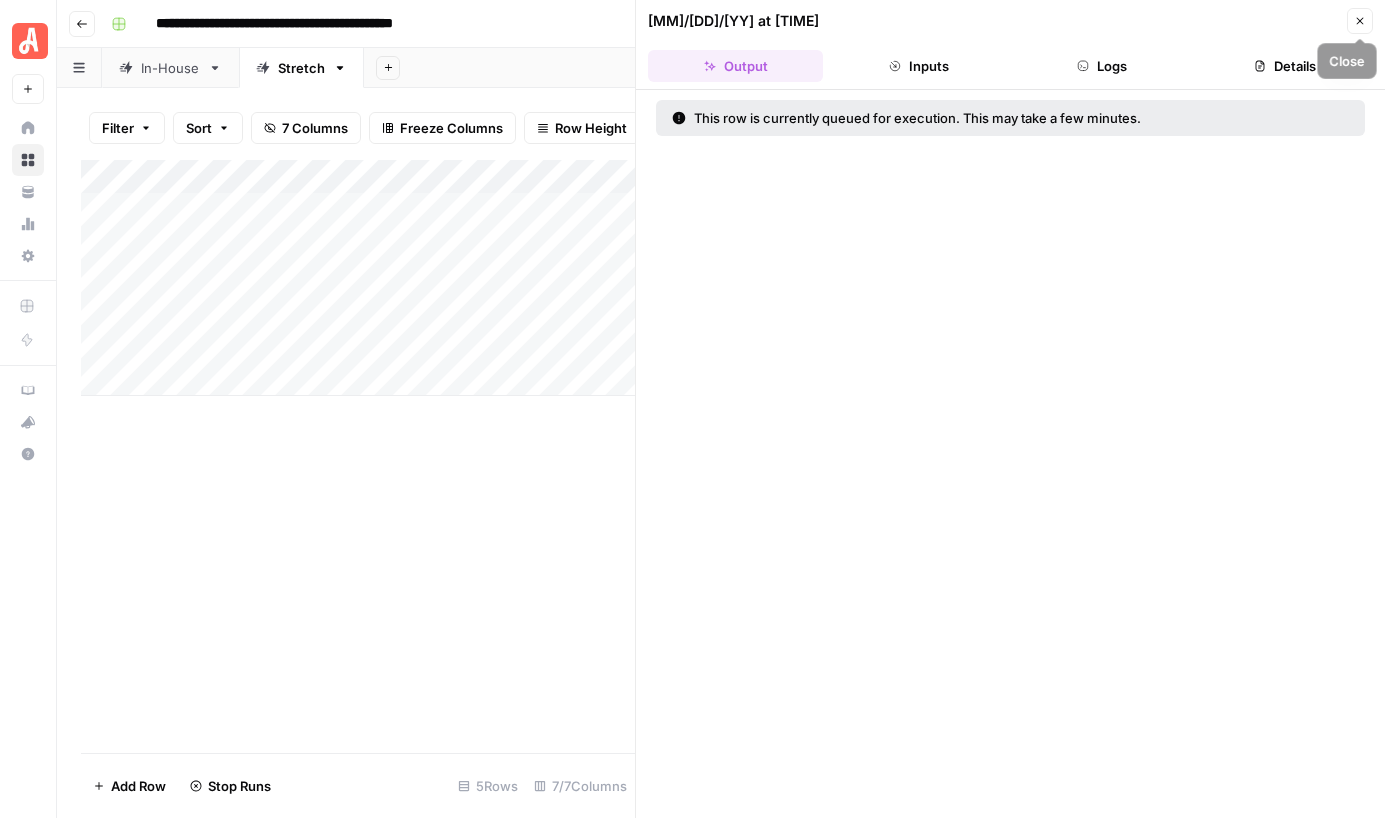 click on "Close" at bounding box center (1360, 21) 